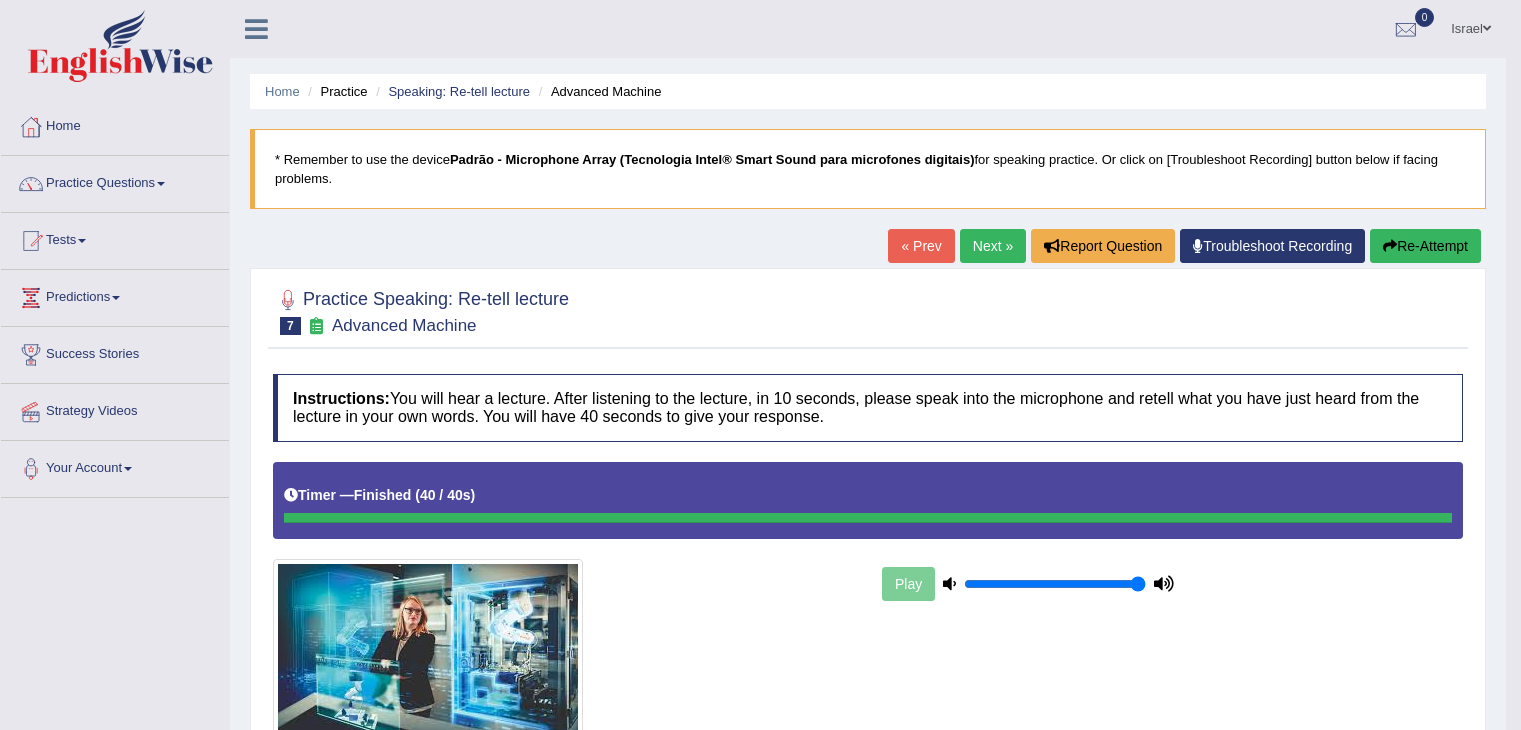 scroll, scrollTop: 905, scrollLeft: 0, axis: vertical 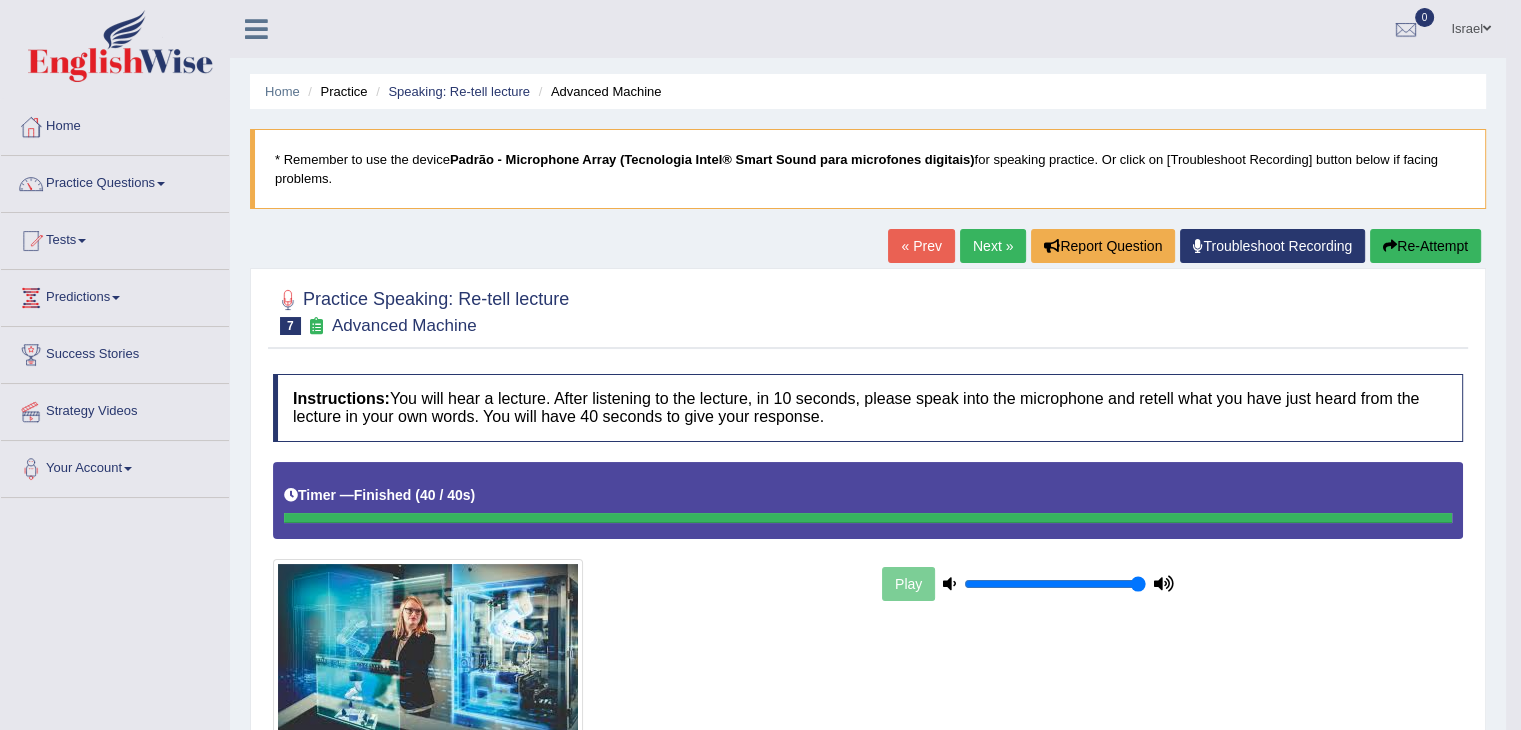 click on "Next »" at bounding box center [993, 246] 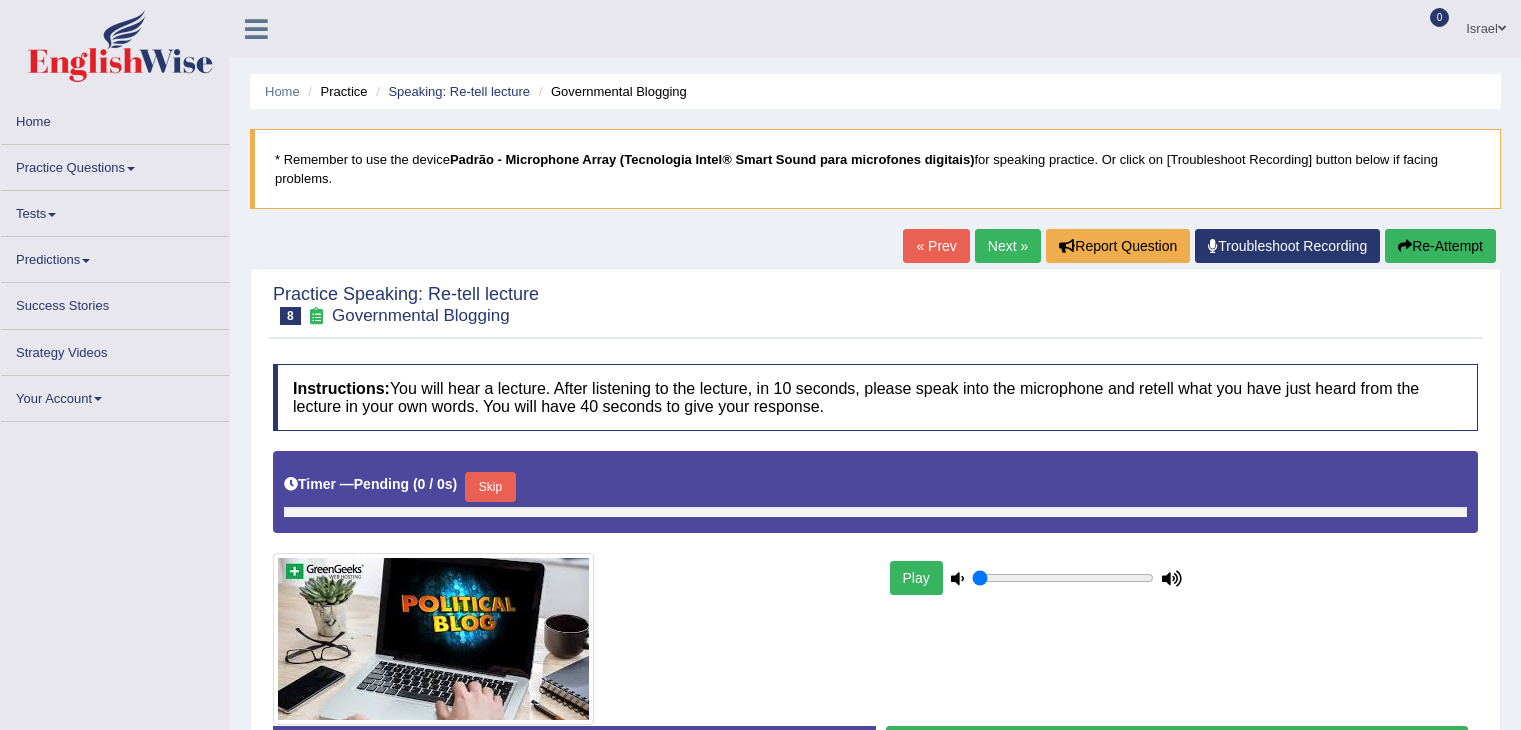 scroll, scrollTop: 320, scrollLeft: 0, axis: vertical 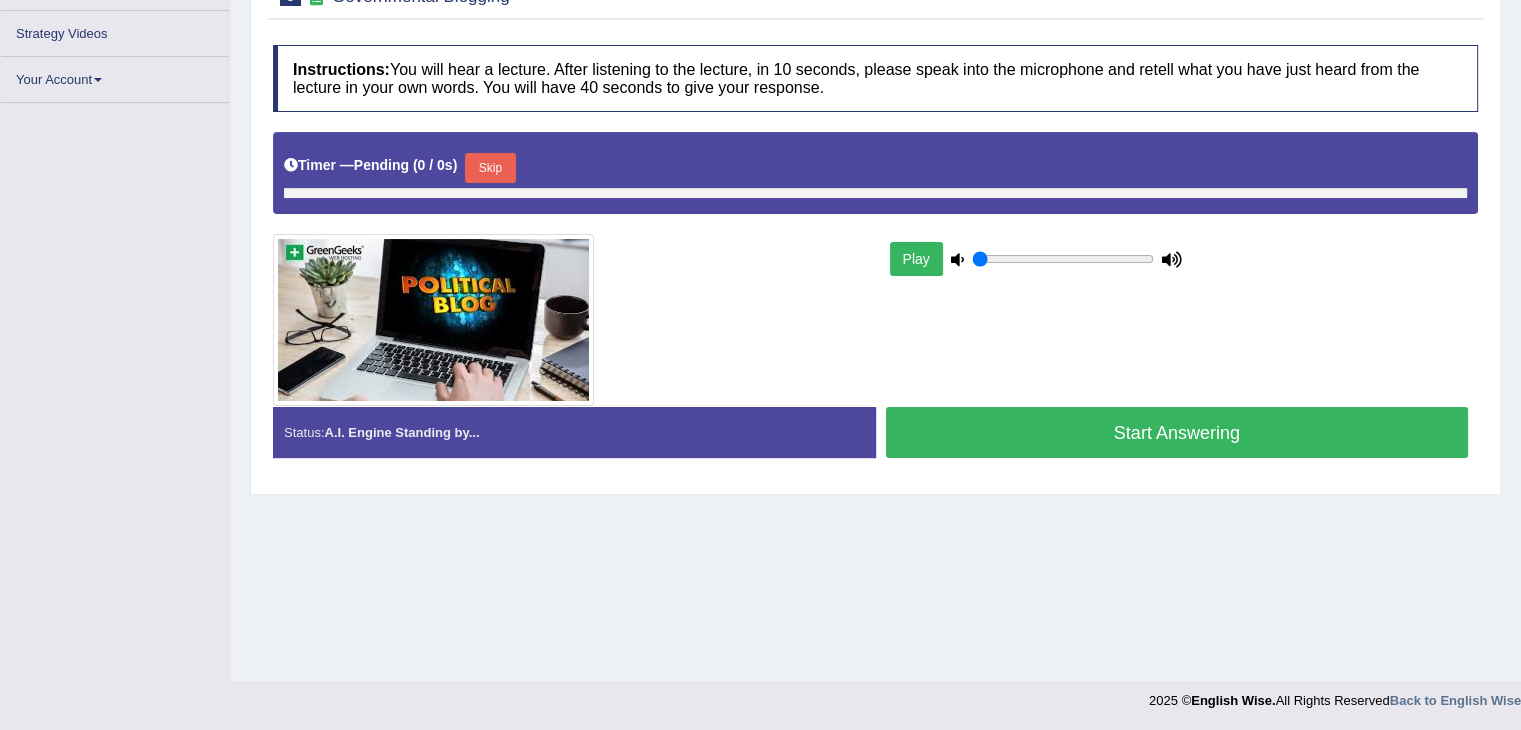 type on "1" 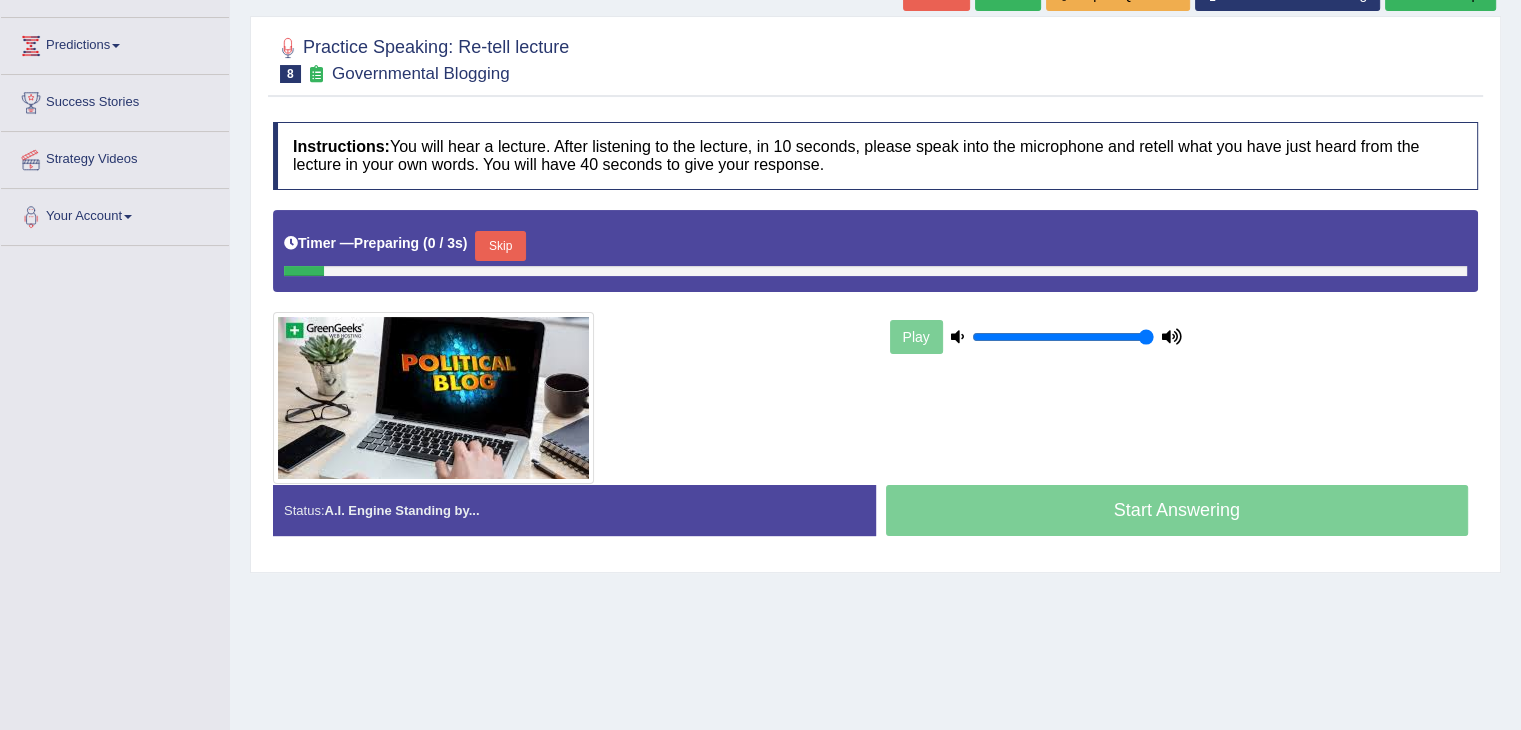 scroll, scrollTop: 21, scrollLeft: 0, axis: vertical 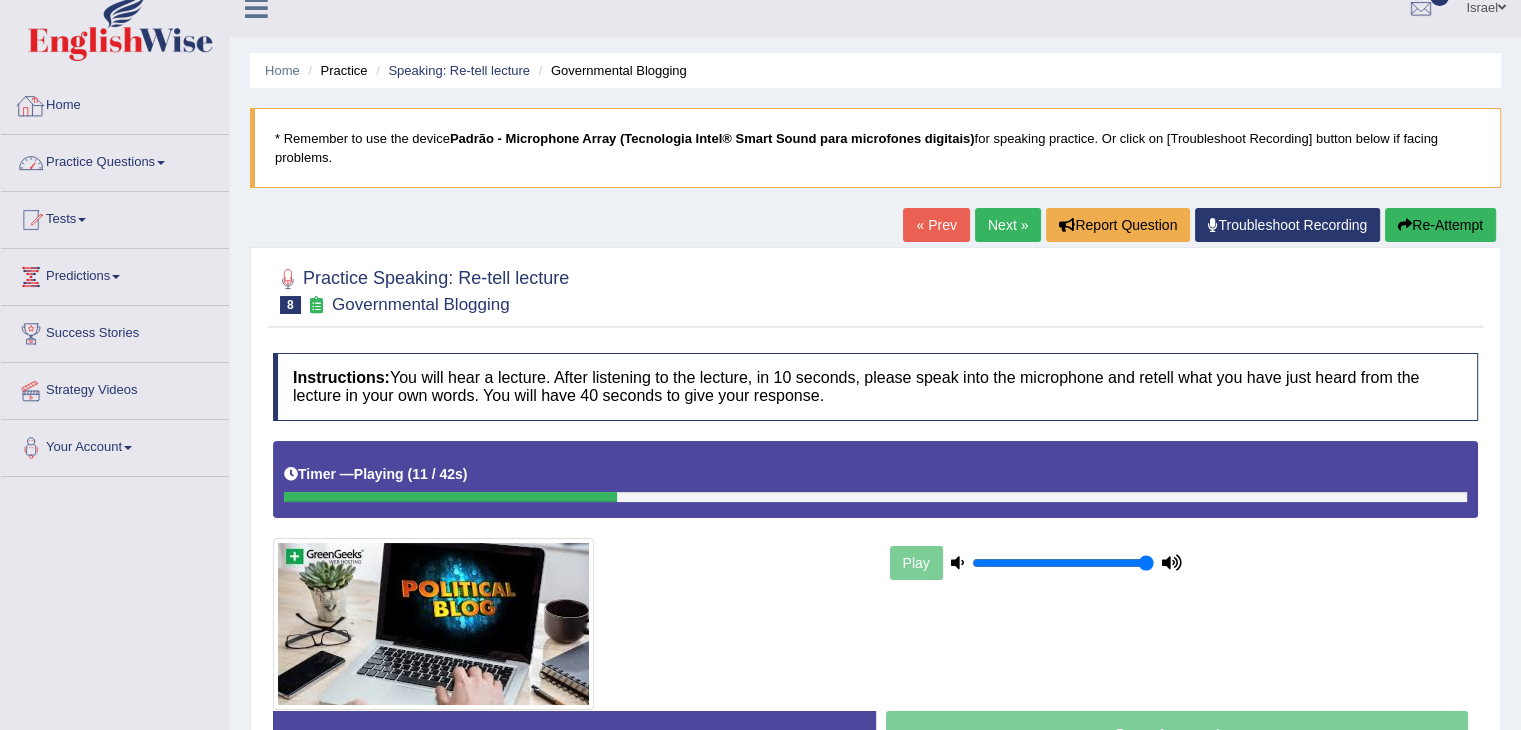 click on "Practice Questions" at bounding box center [115, 160] 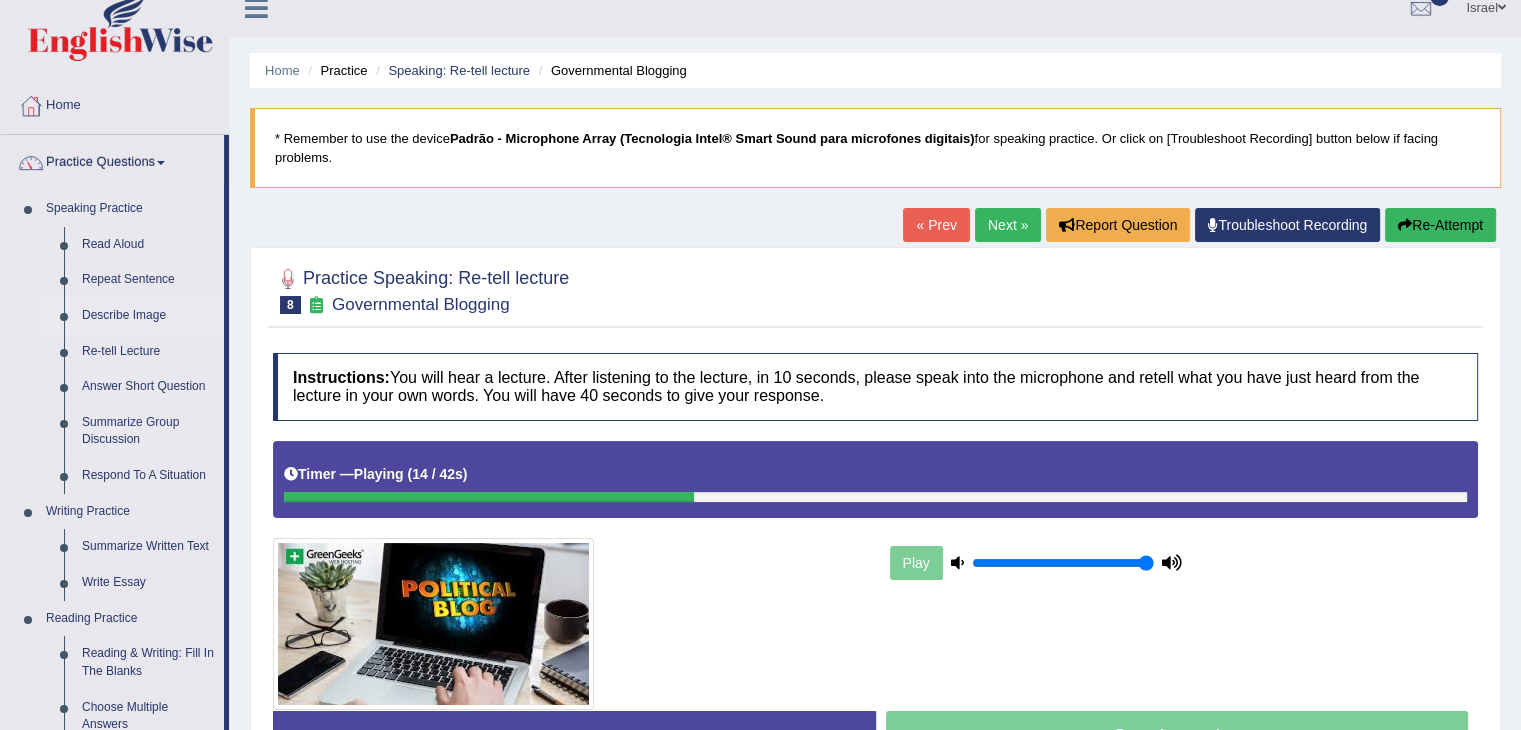 click on "Describe Image" at bounding box center (148, 316) 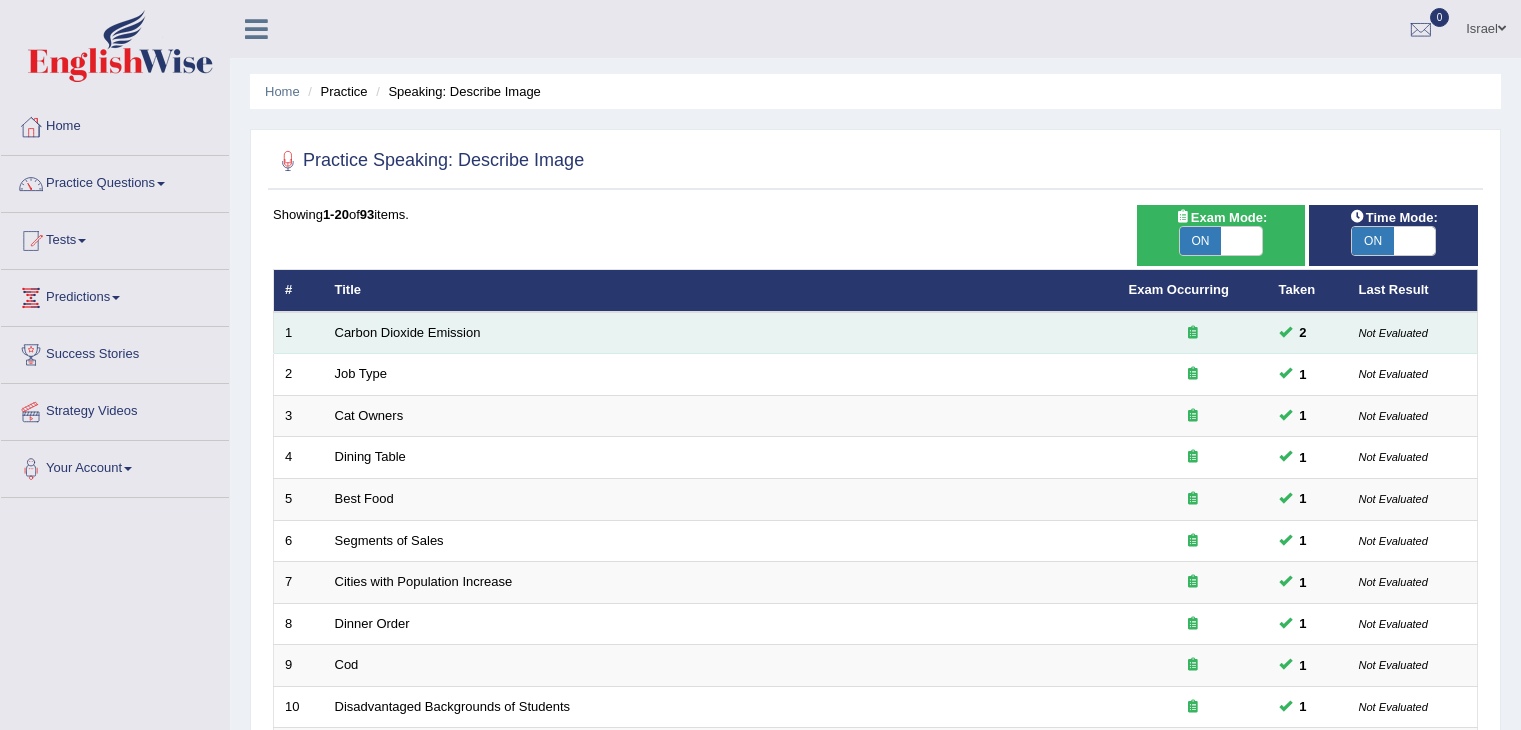 scroll, scrollTop: 0, scrollLeft: 0, axis: both 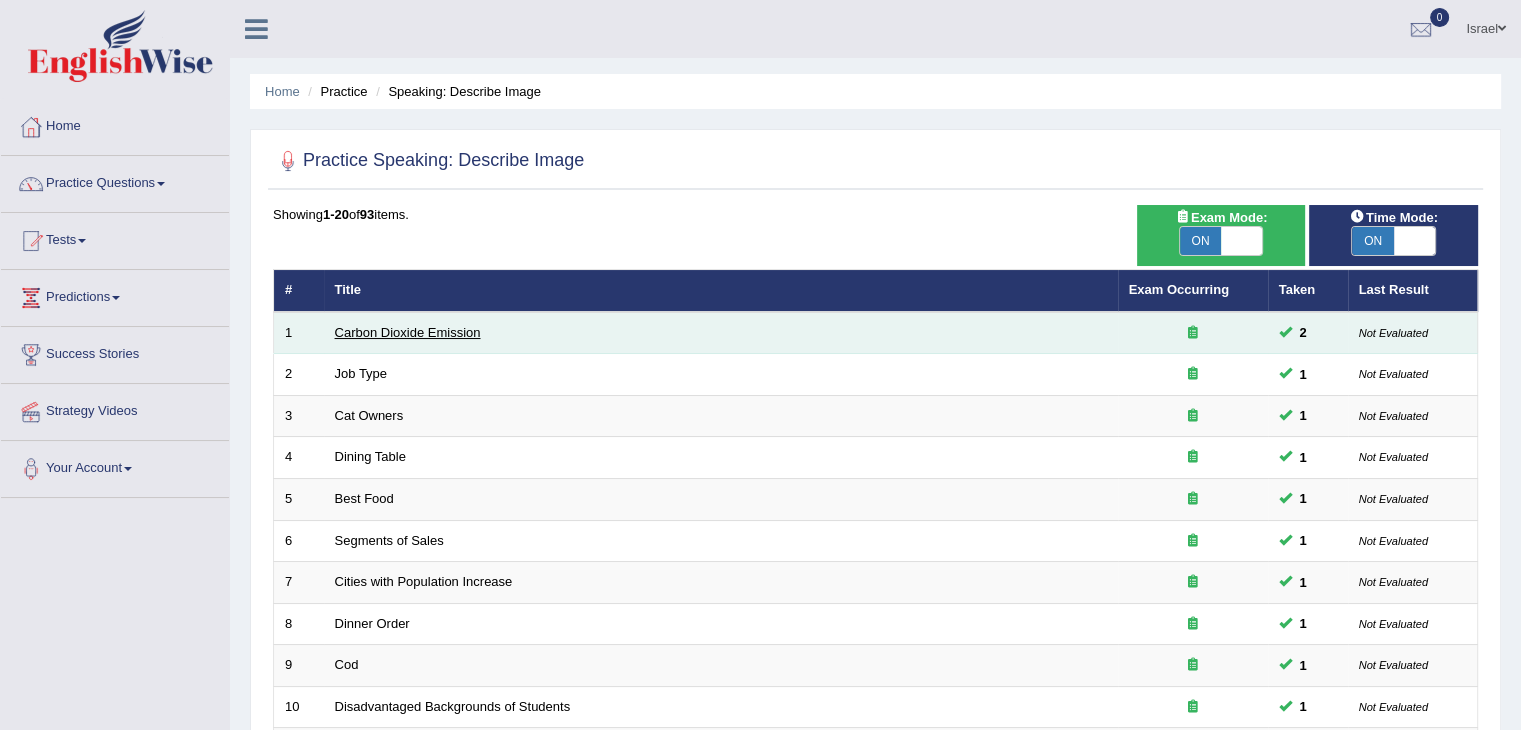 click on "Carbon Dioxide Emission" at bounding box center (408, 332) 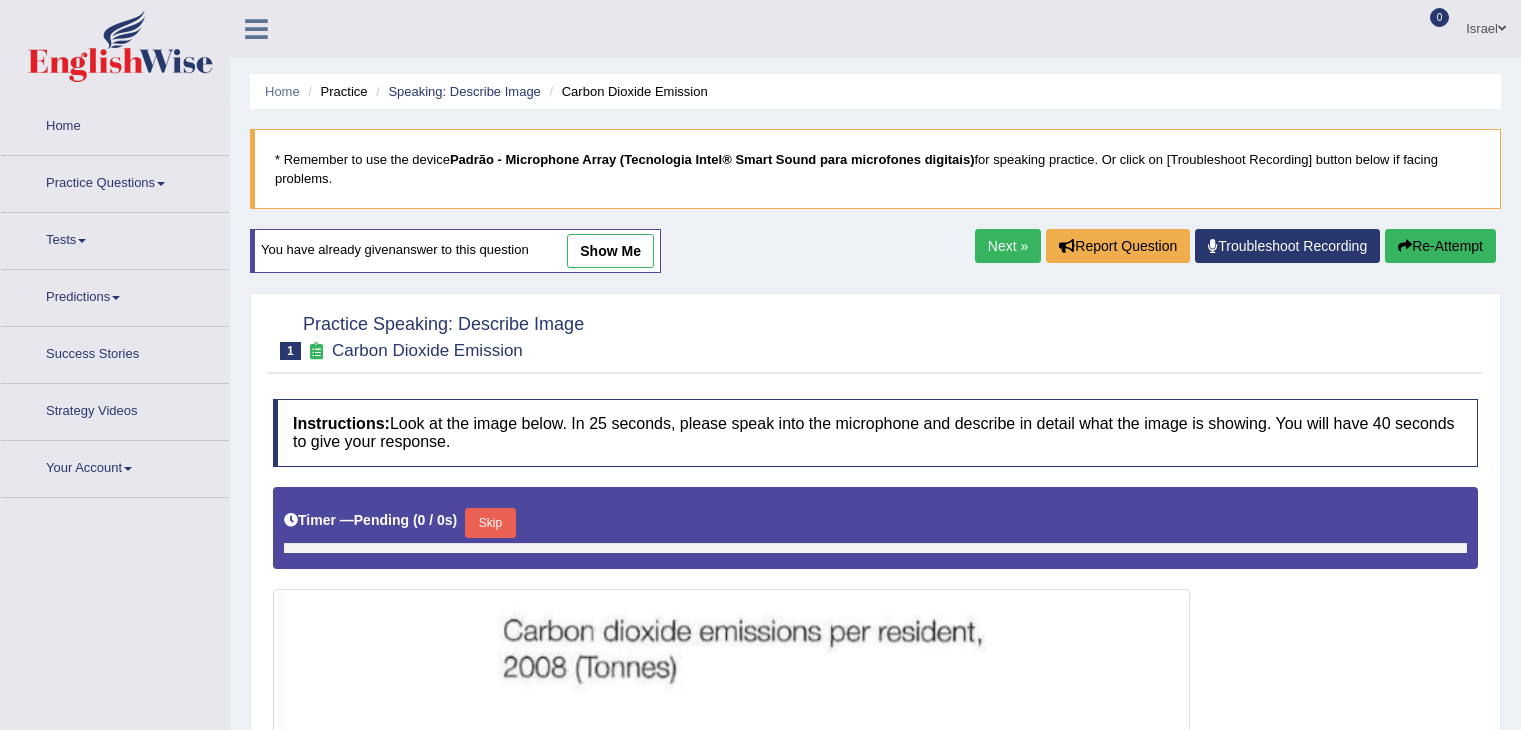scroll, scrollTop: 0, scrollLeft: 0, axis: both 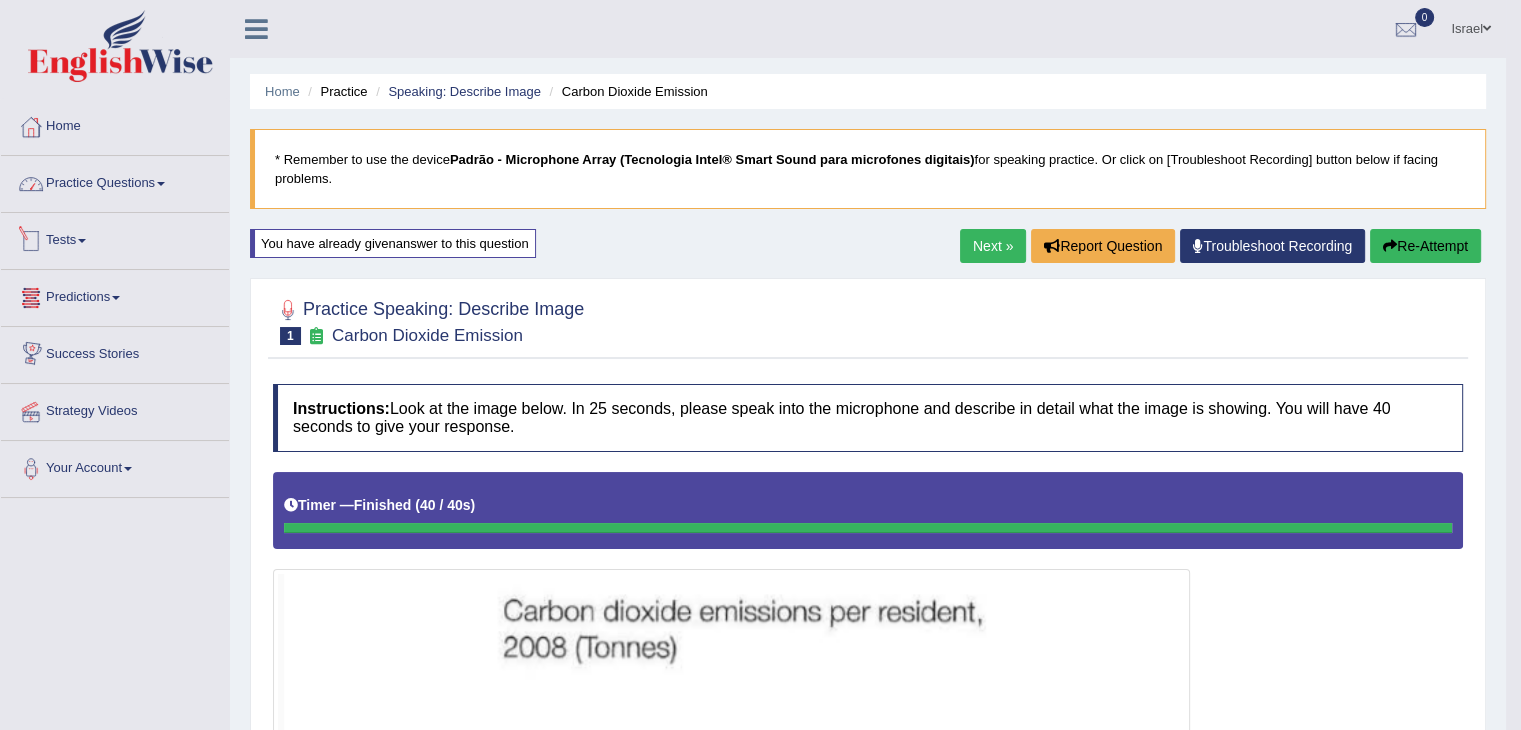 click on "Practice Questions" at bounding box center [115, 181] 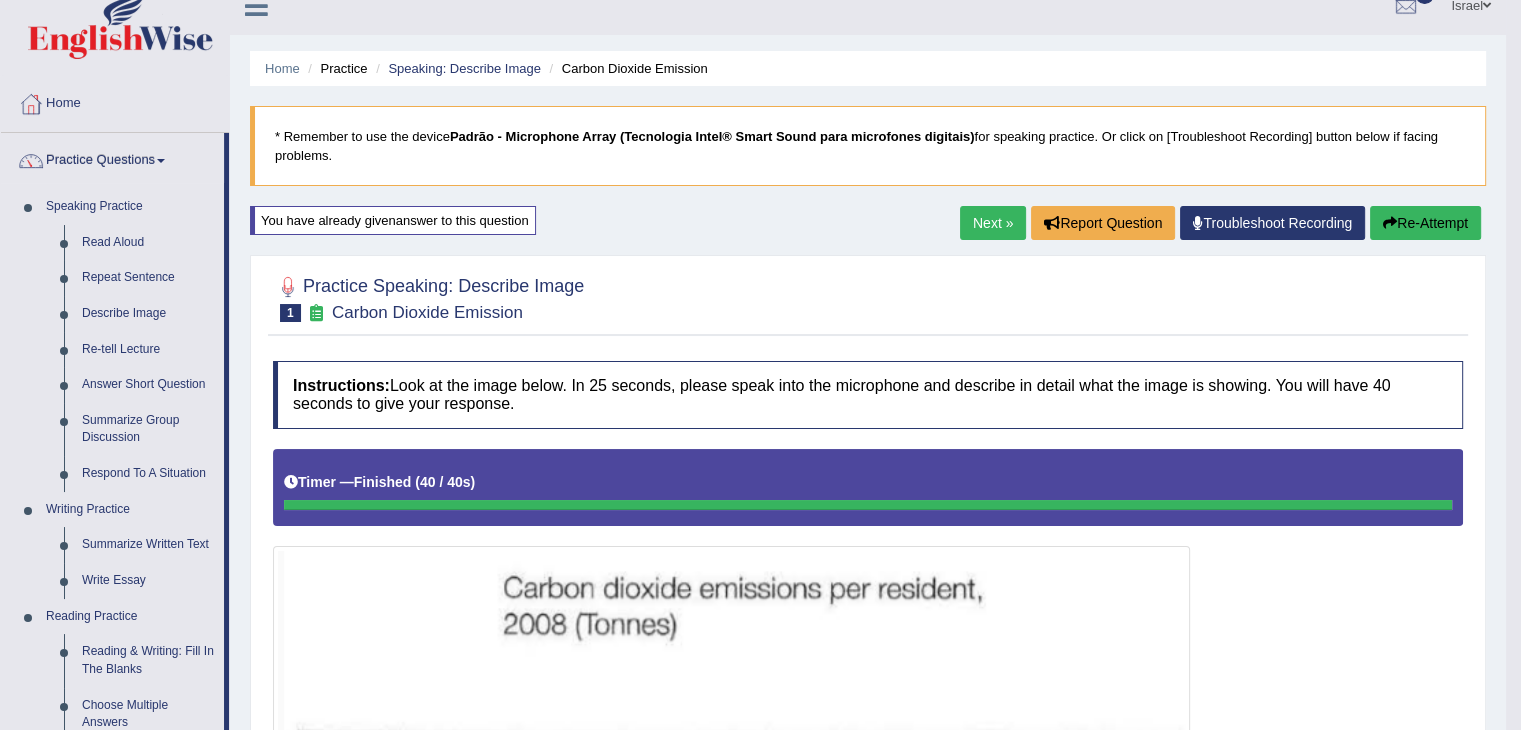 scroll, scrollTop: 0, scrollLeft: 0, axis: both 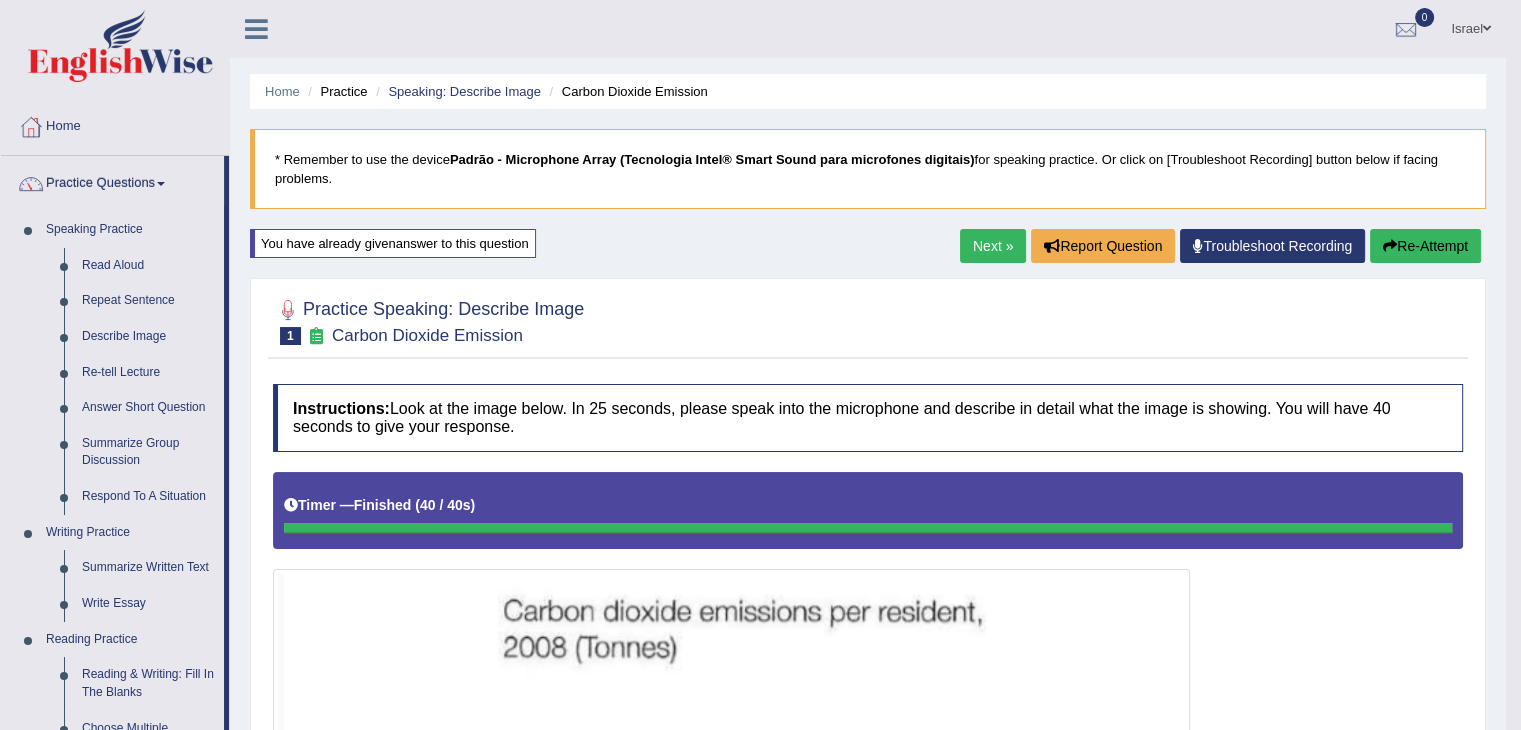 click at bounding box center [868, 320] 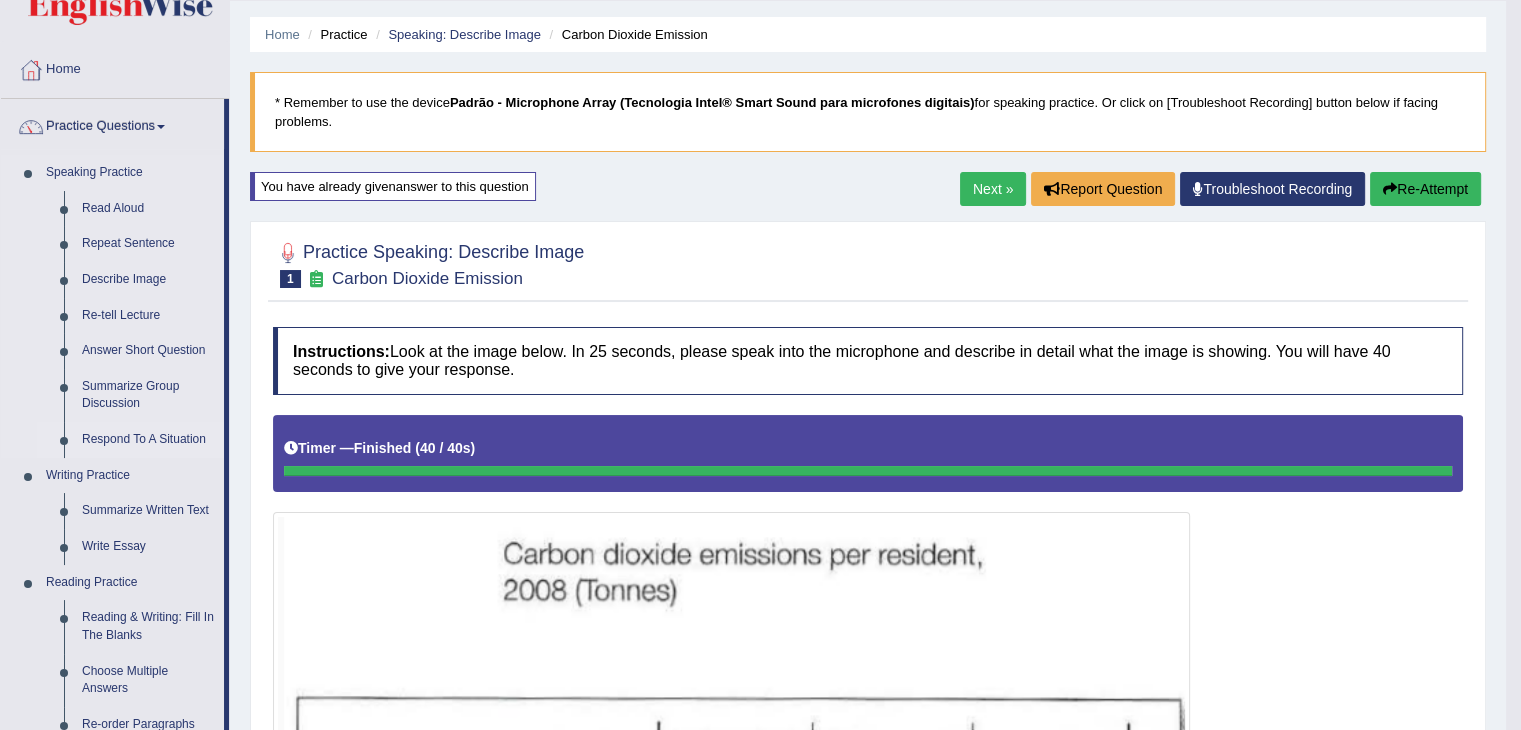 scroll, scrollTop: 200, scrollLeft: 0, axis: vertical 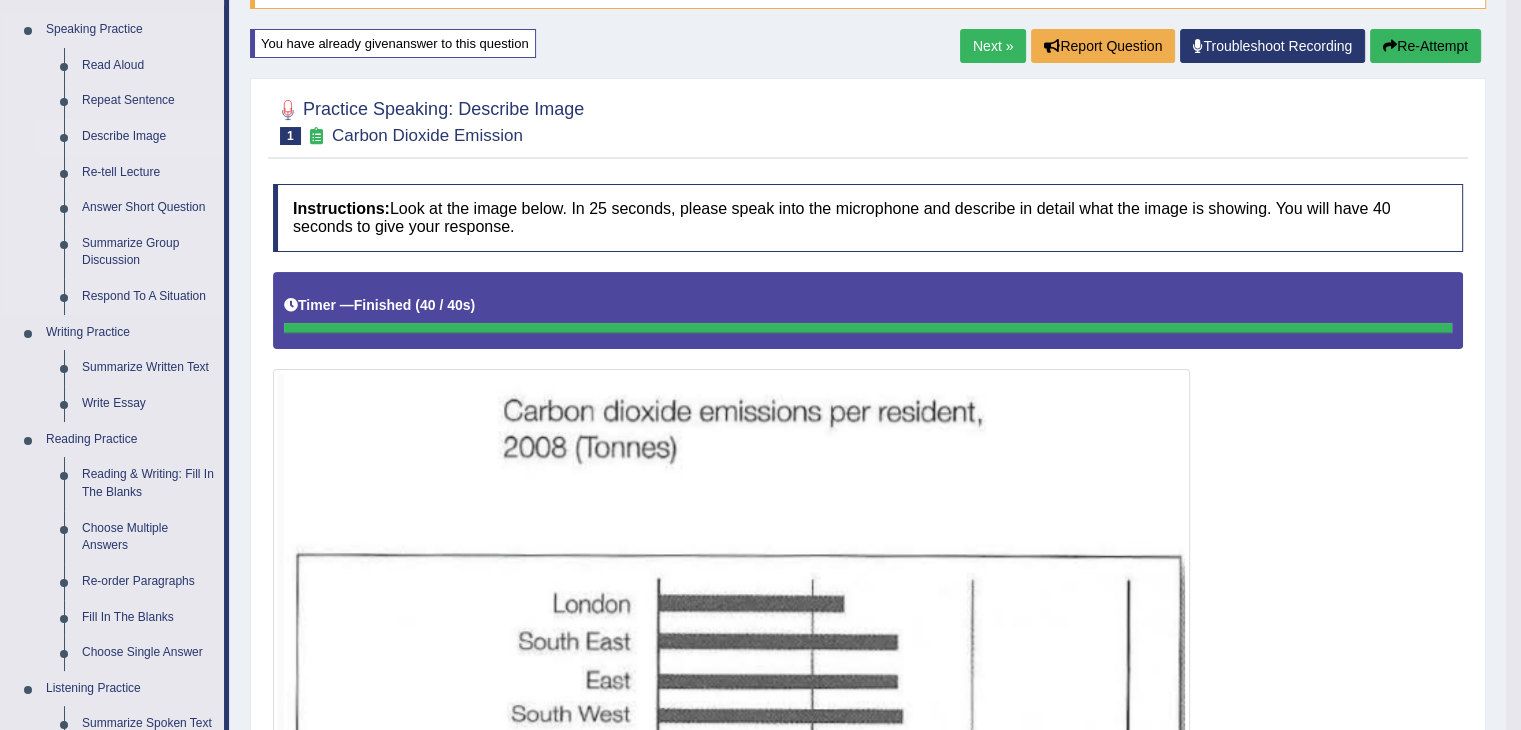 click on "Describe Image" at bounding box center (148, 137) 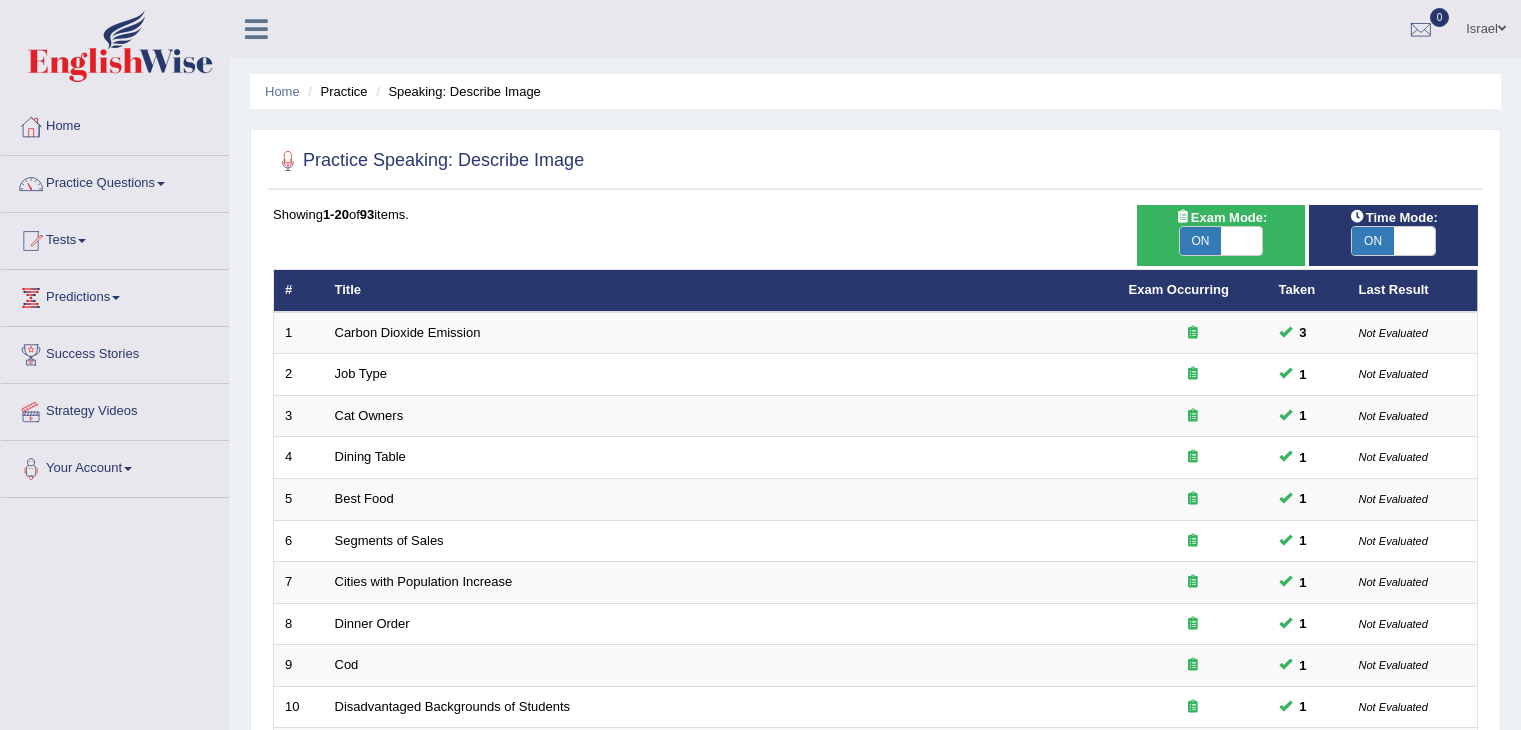 scroll, scrollTop: 0, scrollLeft: 0, axis: both 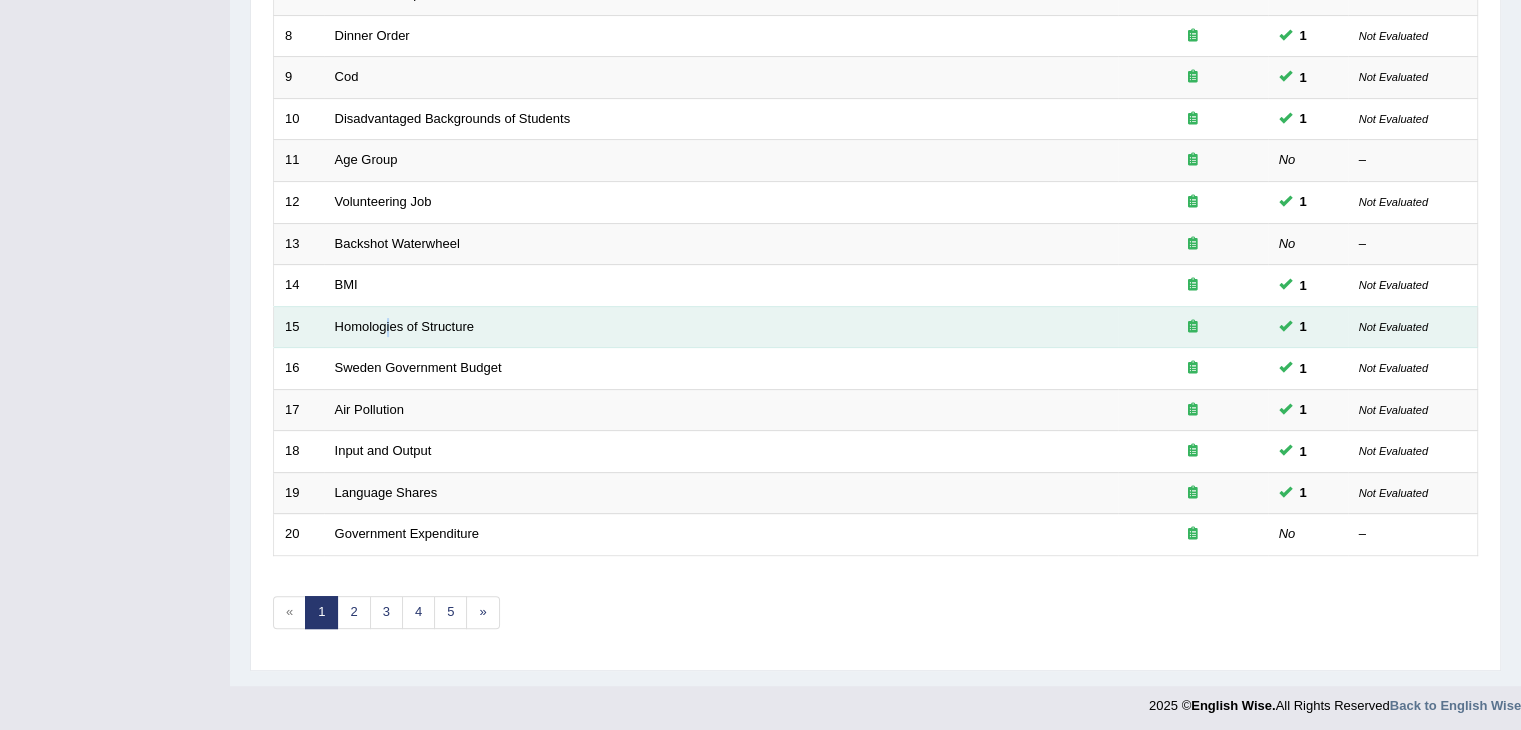drag, startPoint x: 459, startPoint y: 315, endPoint x: 389, endPoint y: 313, distance: 70.028564 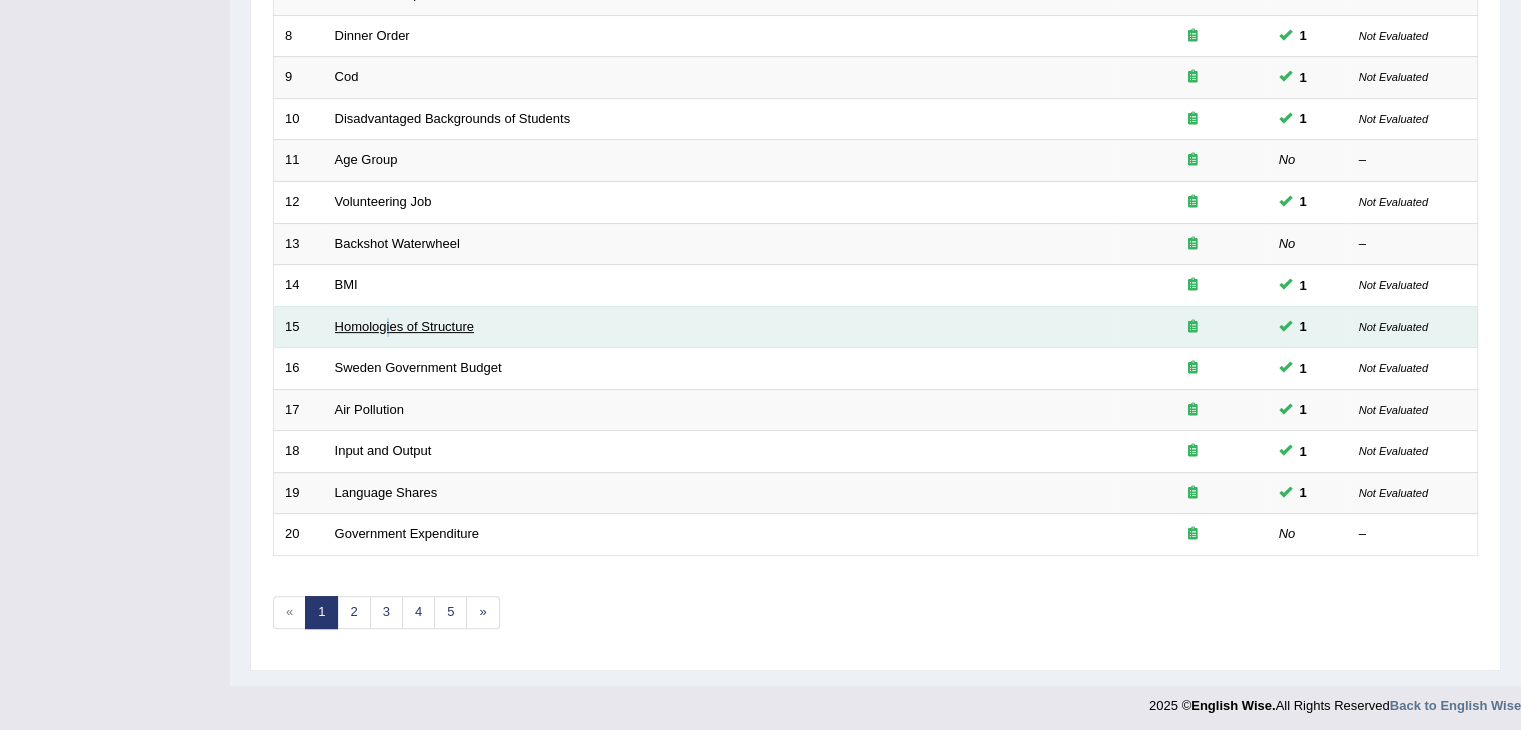 click on "Homologies of Structure" at bounding box center [404, 326] 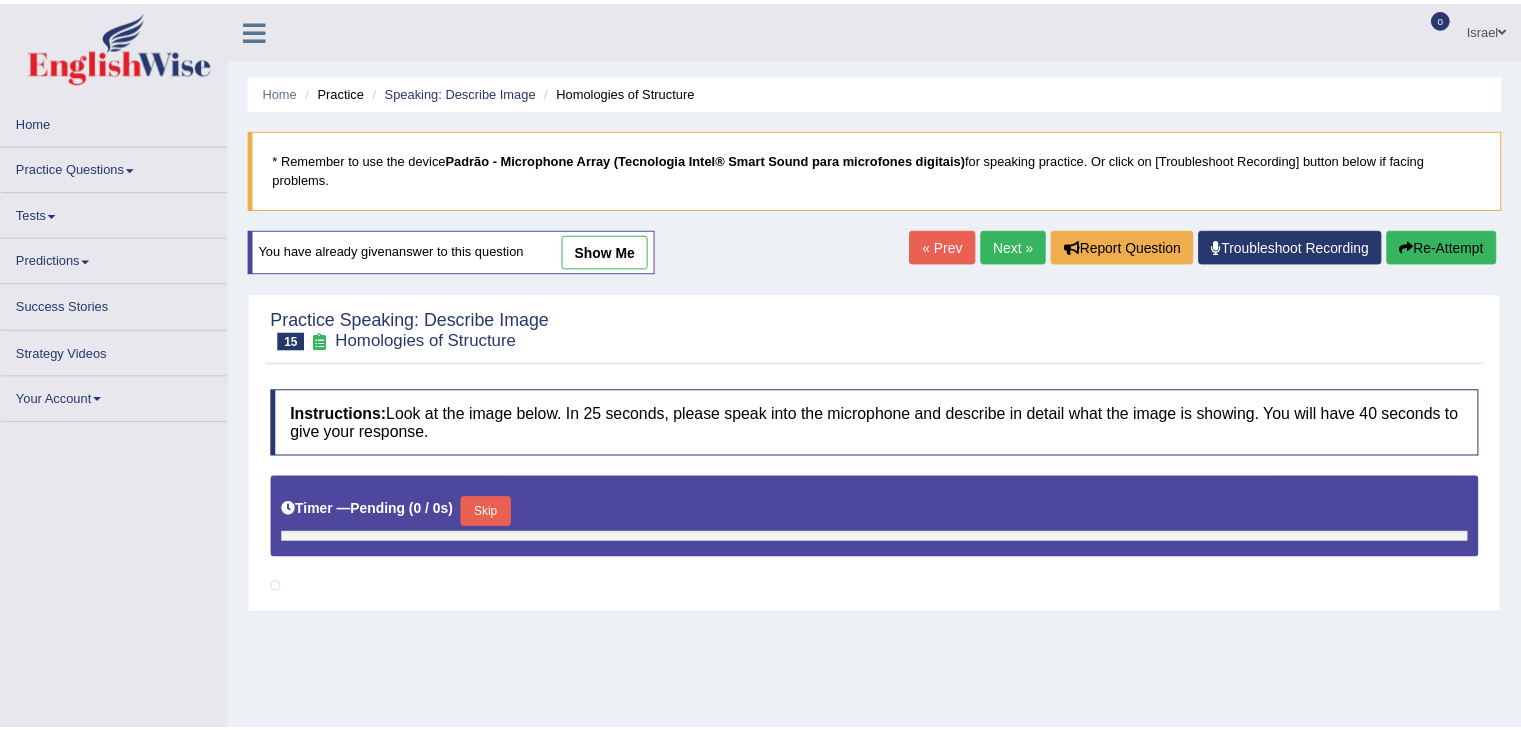 scroll, scrollTop: 0, scrollLeft: 0, axis: both 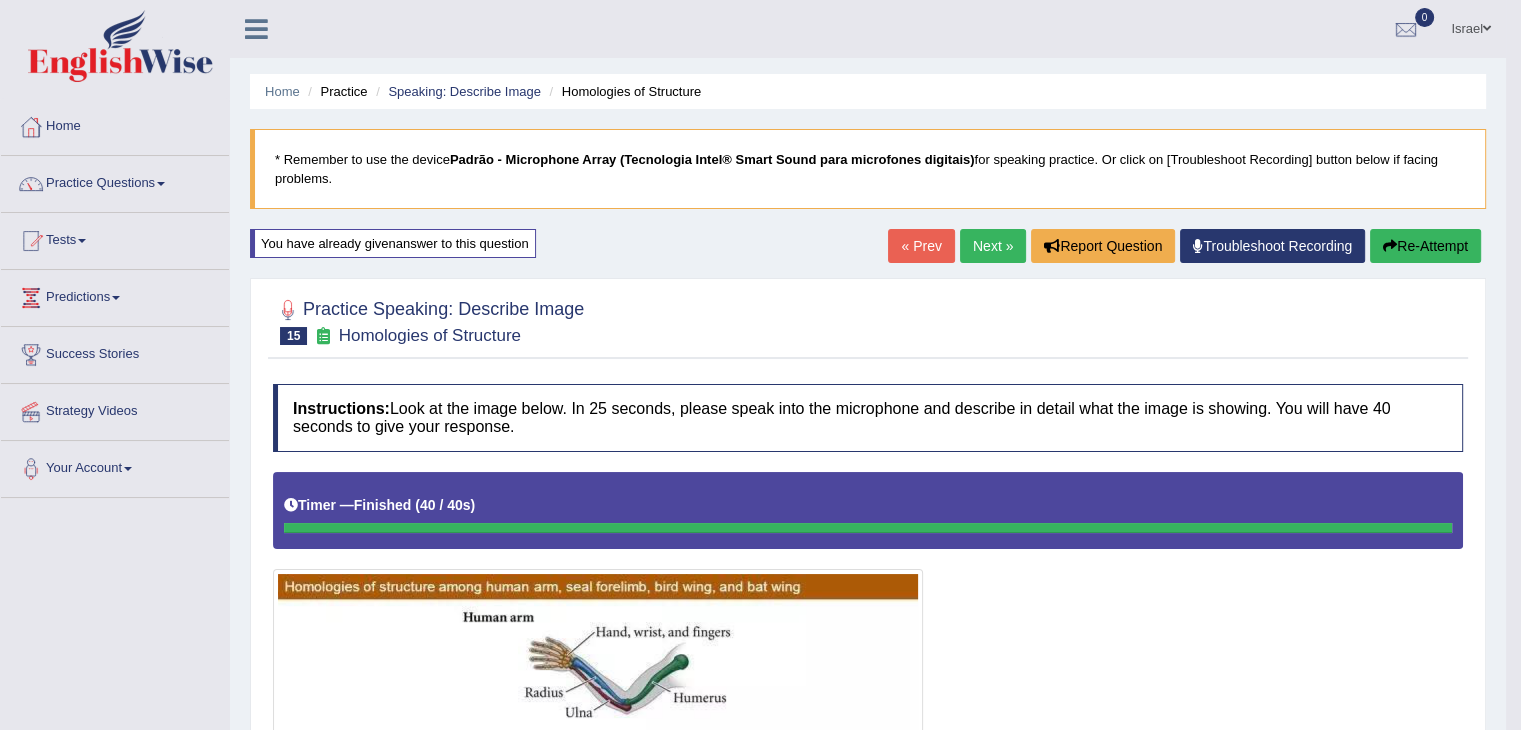 click on "Next »" at bounding box center (993, 246) 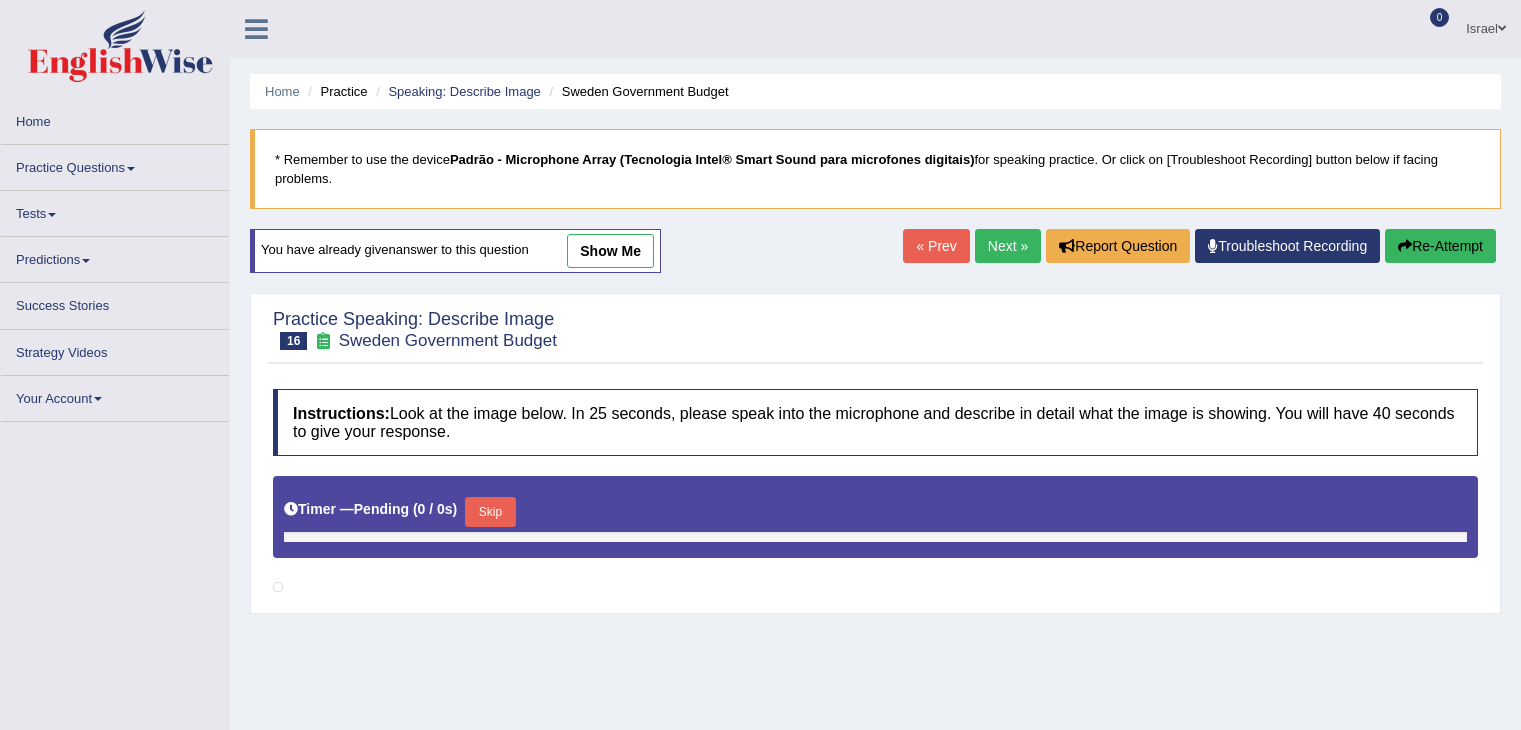 scroll, scrollTop: 0, scrollLeft: 0, axis: both 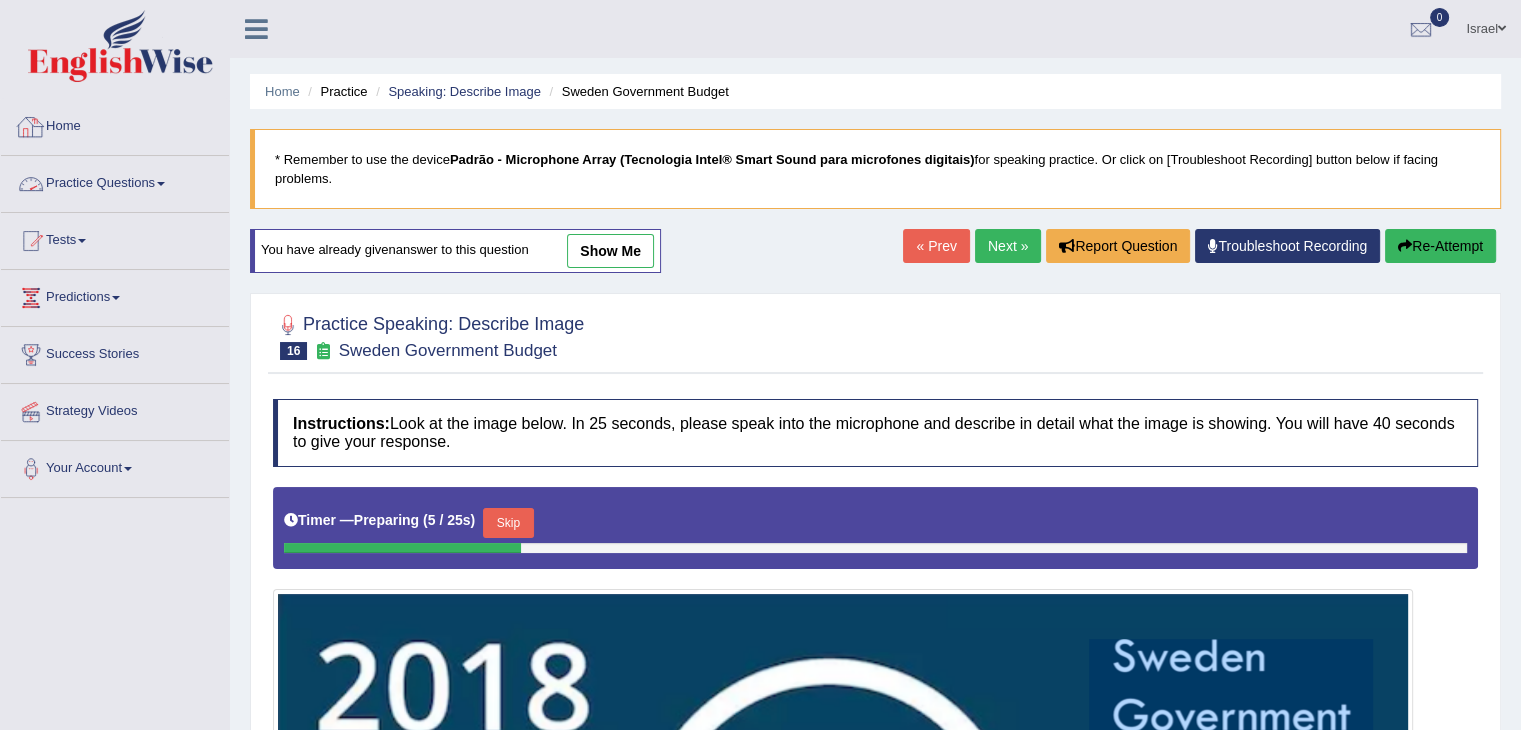 click on "Practice Questions" at bounding box center [115, 181] 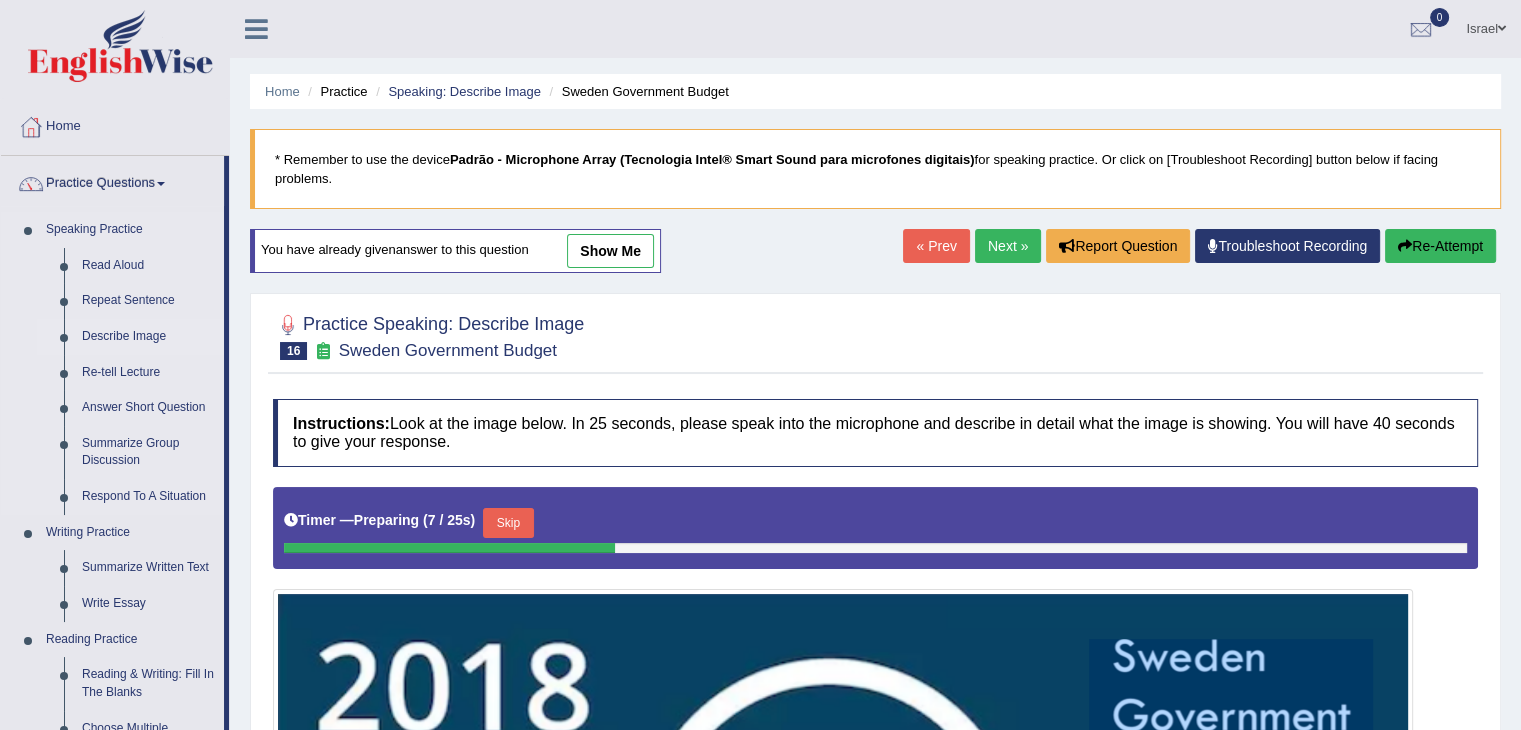click on "Describe Image" at bounding box center (148, 337) 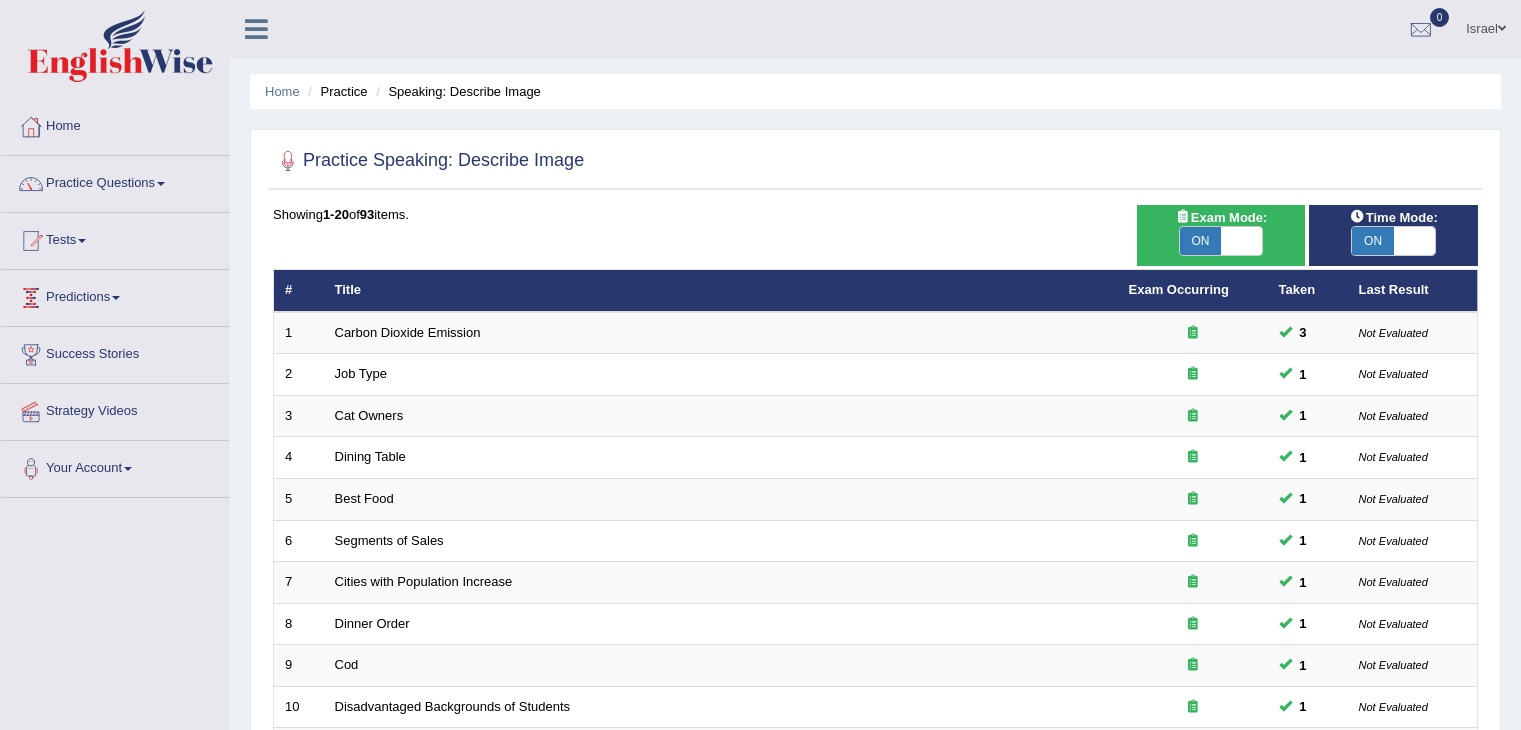 scroll, scrollTop: 0, scrollLeft: 0, axis: both 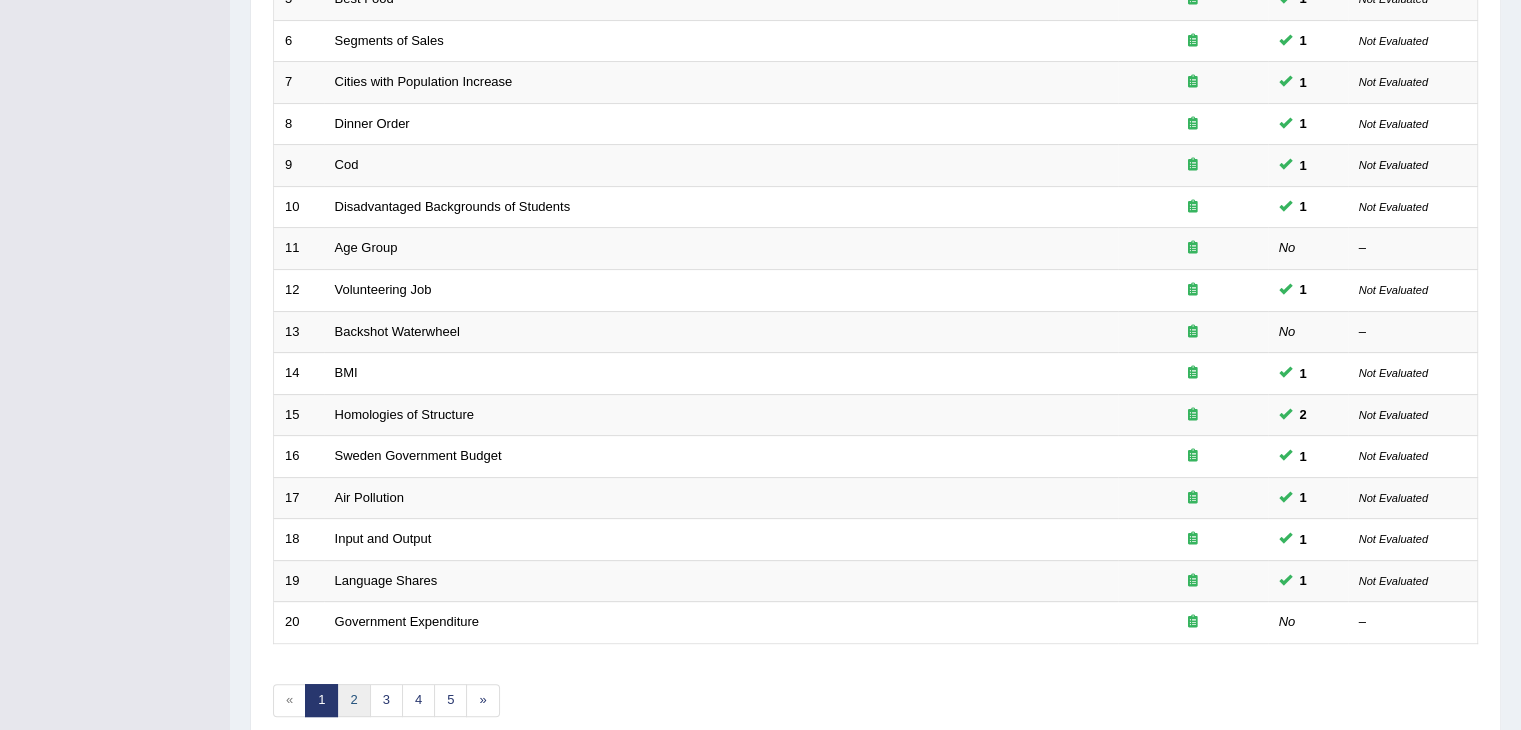 click on "2" at bounding box center (353, 700) 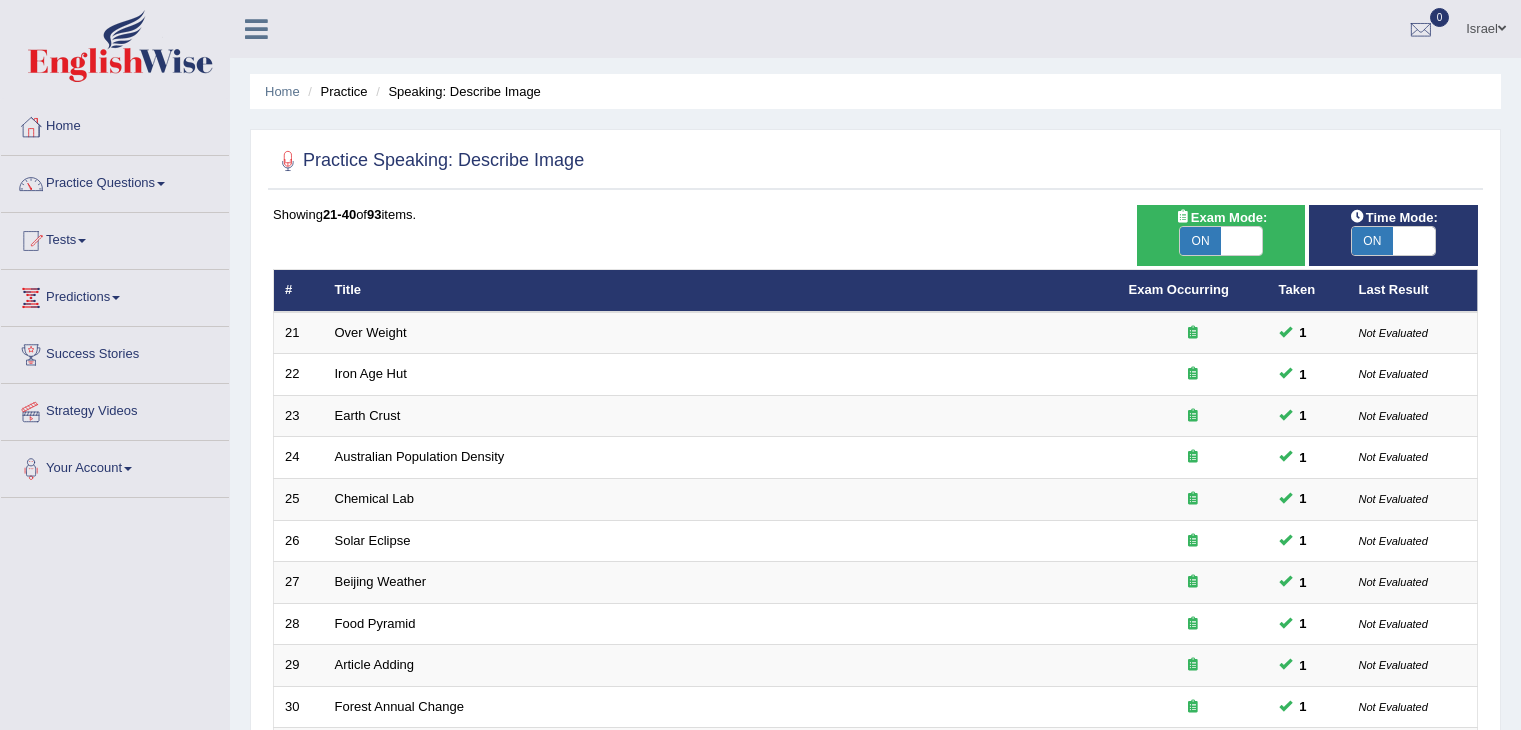 scroll, scrollTop: 0, scrollLeft: 0, axis: both 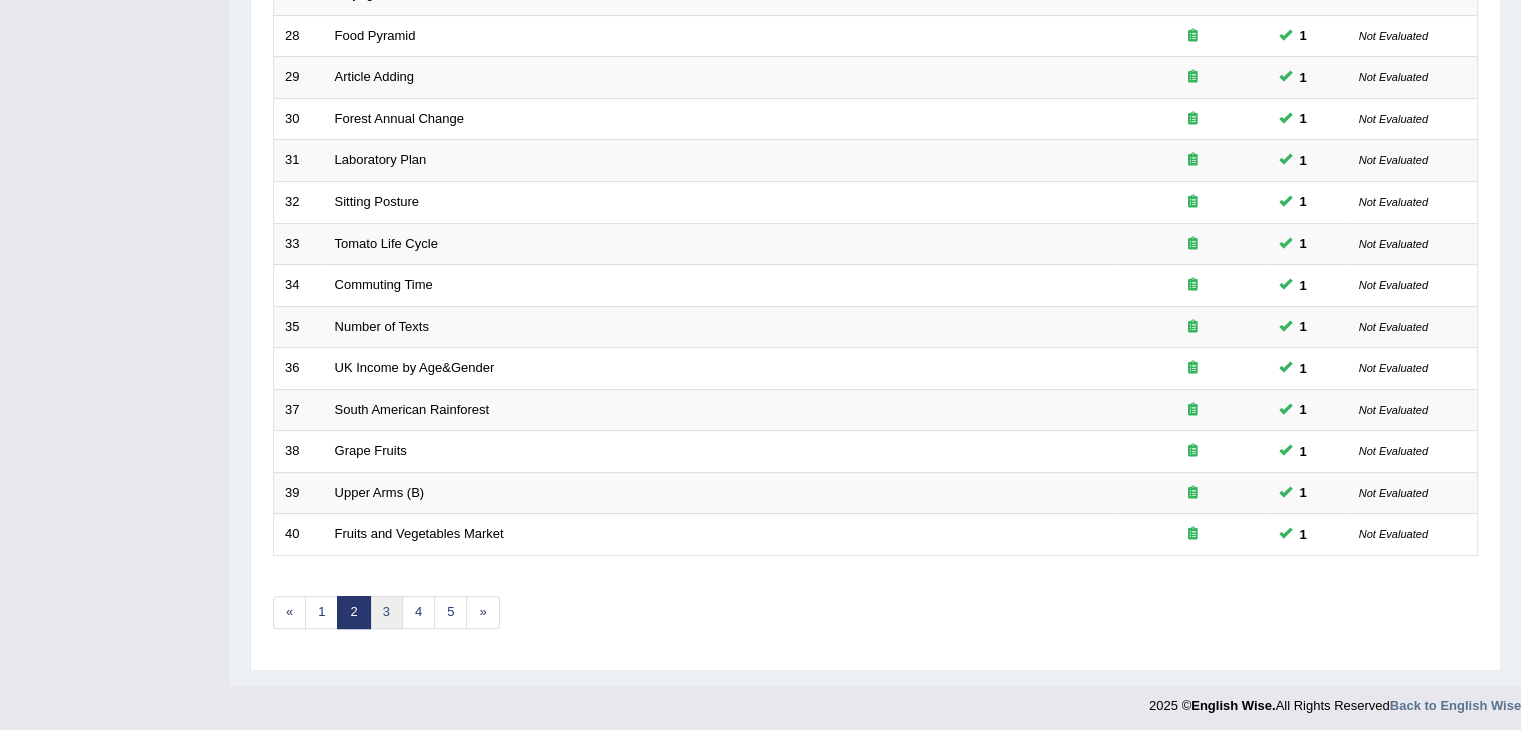 click on "3" at bounding box center [386, 612] 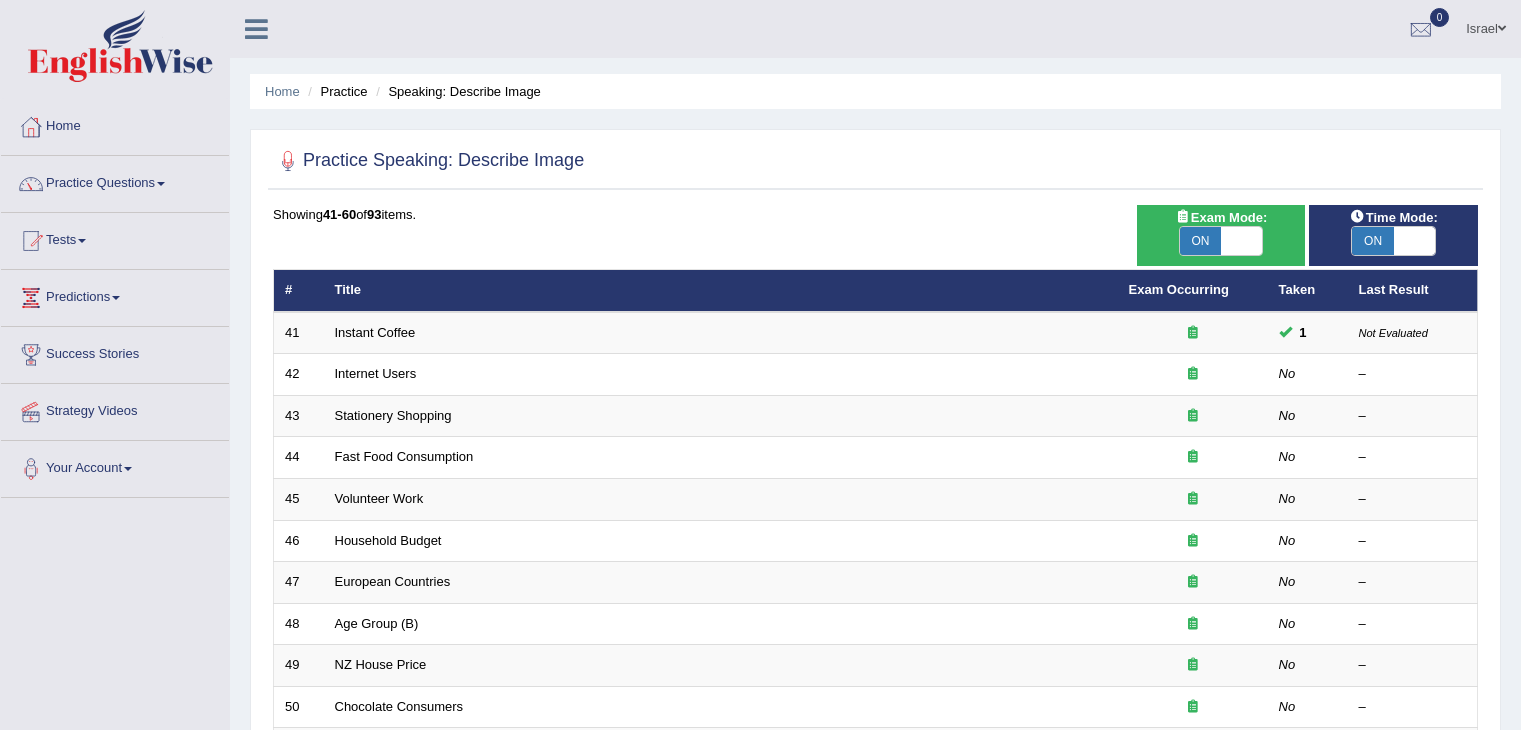 scroll, scrollTop: 0, scrollLeft: 0, axis: both 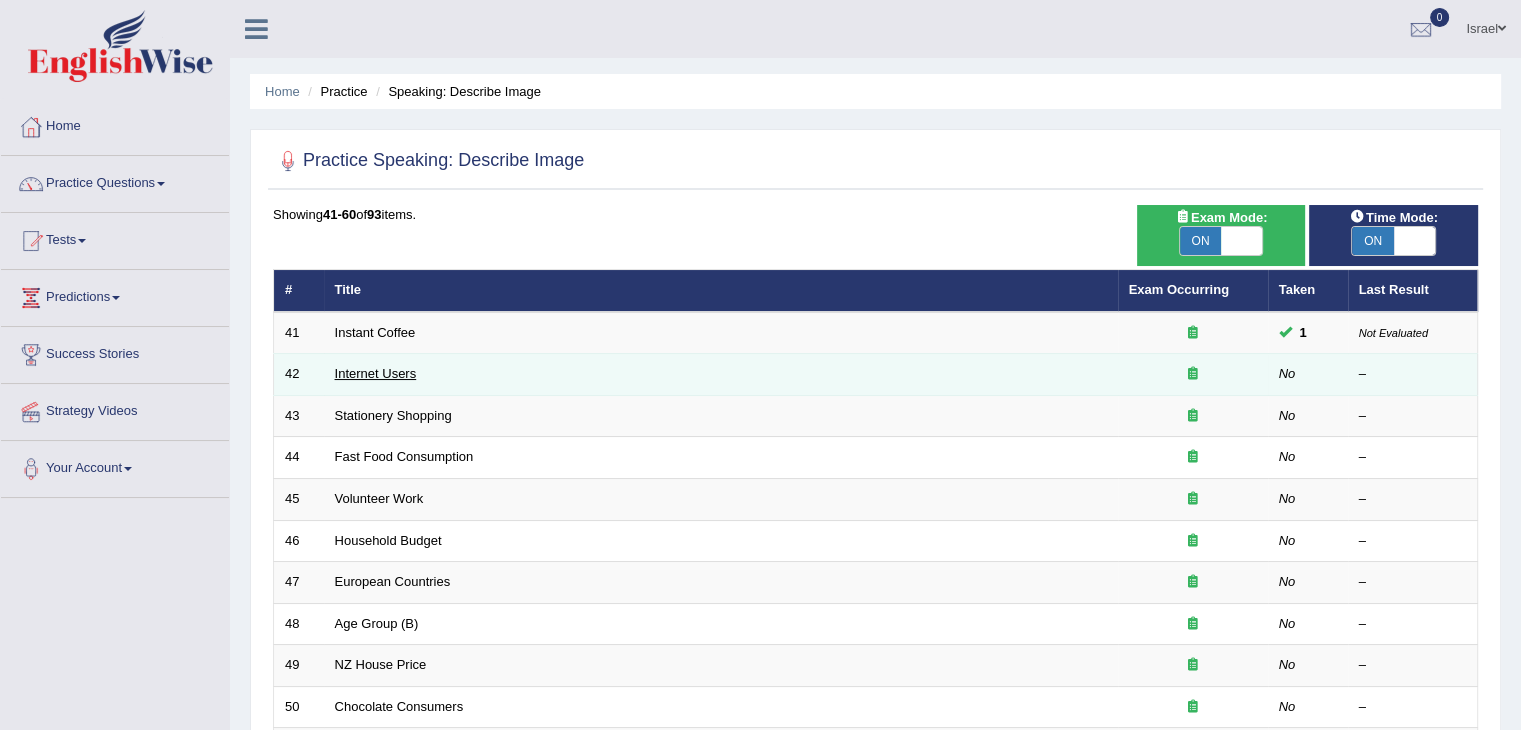click on "Internet Users" at bounding box center [376, 373] 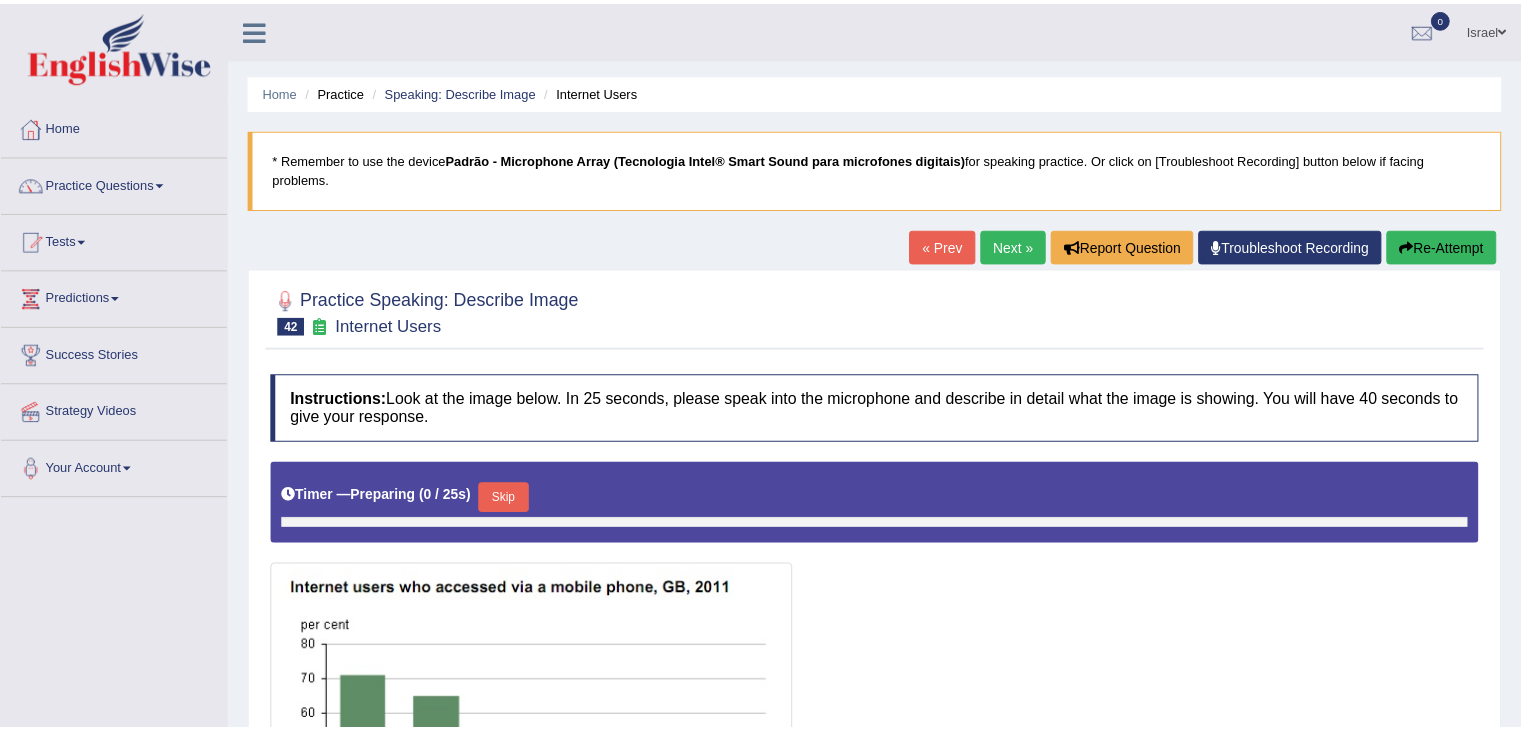 scroll, scrollTop: 0, scrollLeft: 0, axis: both 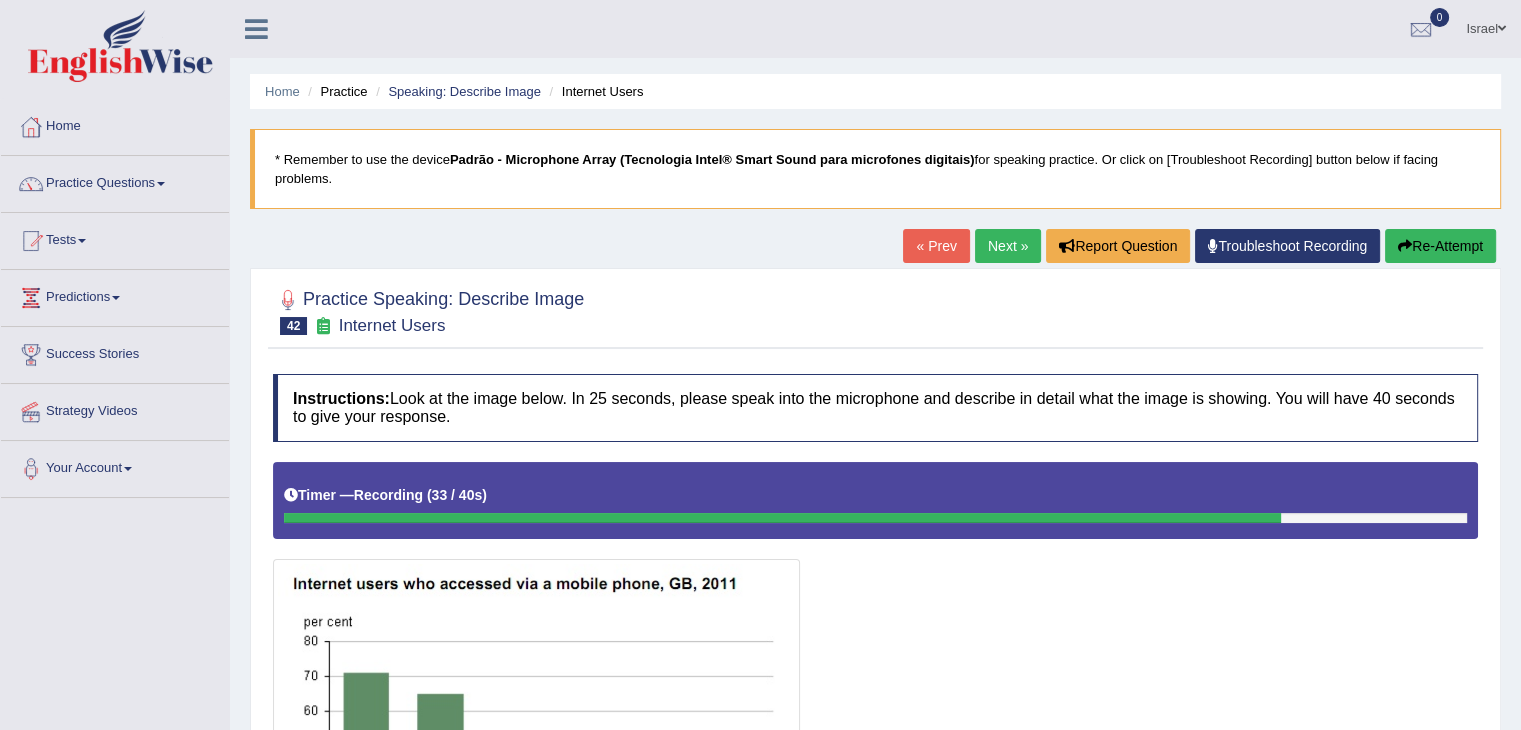 click on "Next »" at bounding box center [1008, 246] 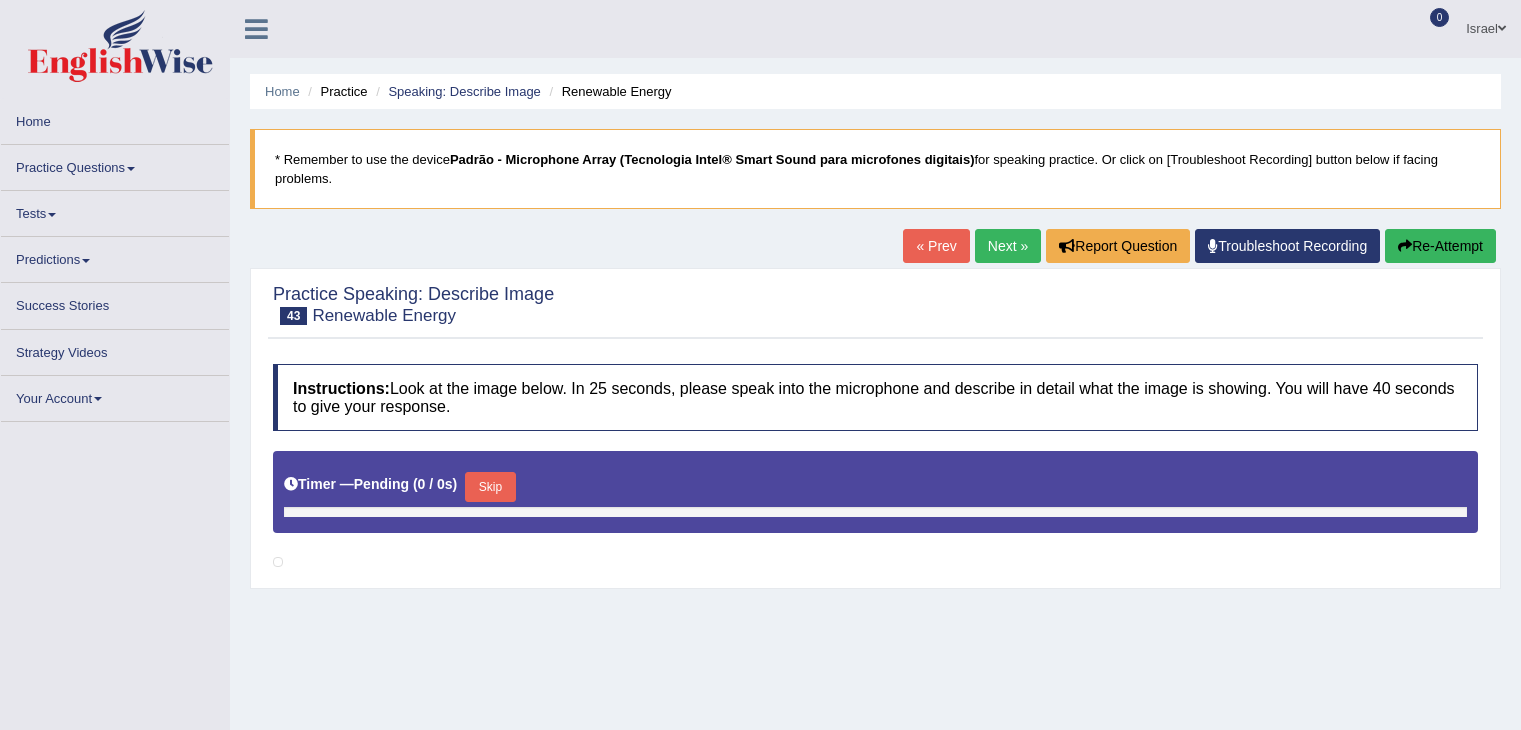 scroll, scrollTop: 0, scrollLeft: 0, axis: both 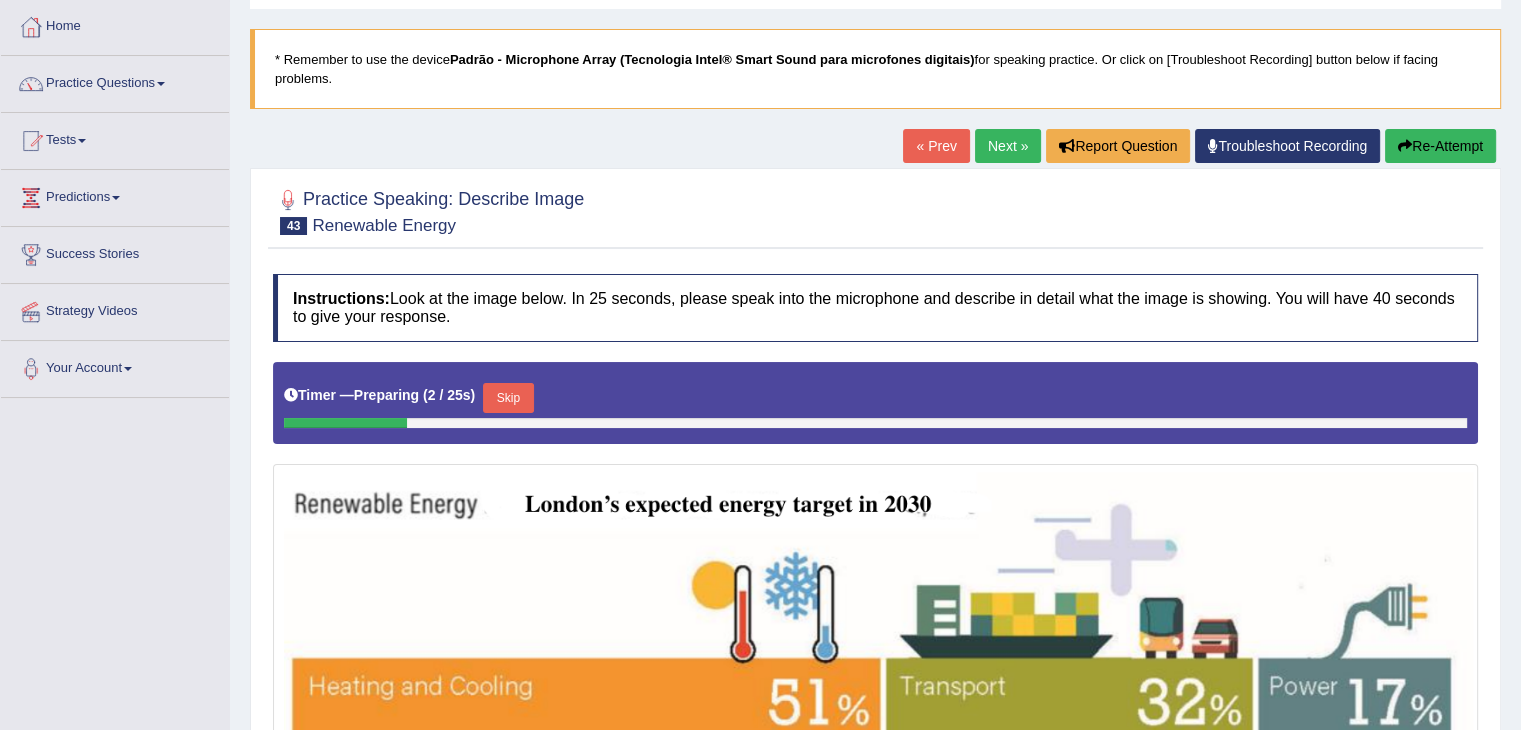 click on "Next »" at bounding box center (1008, 146) 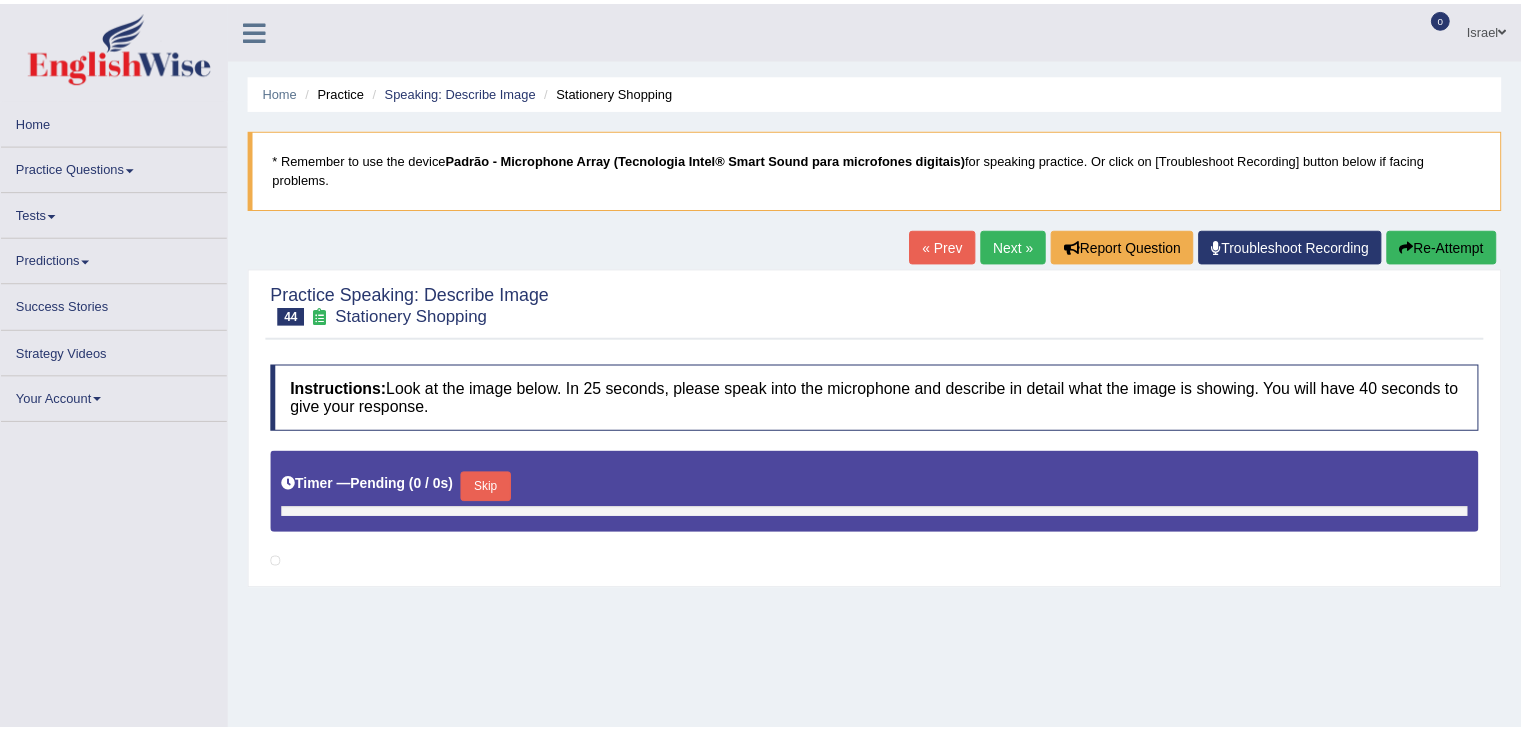 scroll, scrollTop: 0, scrollLeft: 0, axis: both 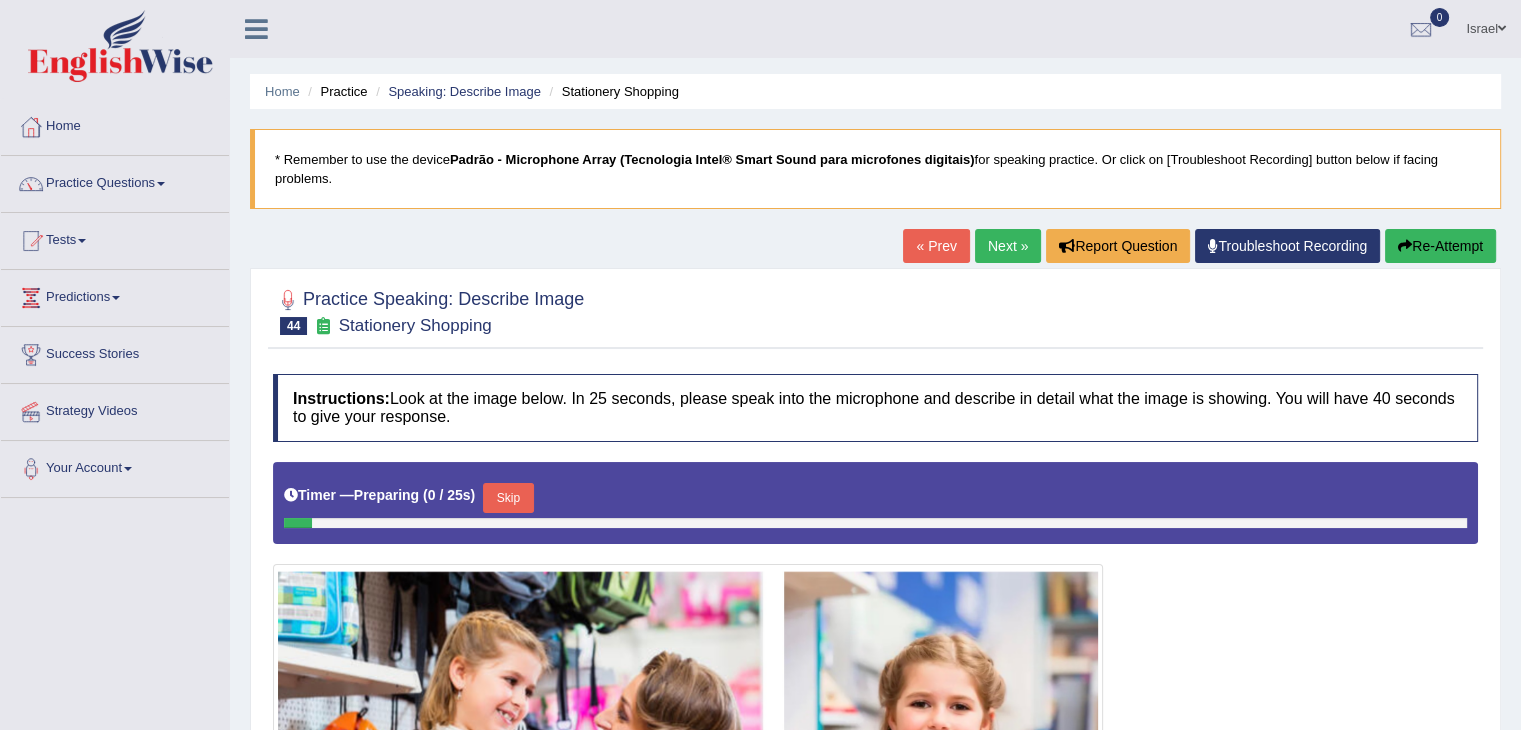 click on "« Prev" at bounding box center (936, 246) 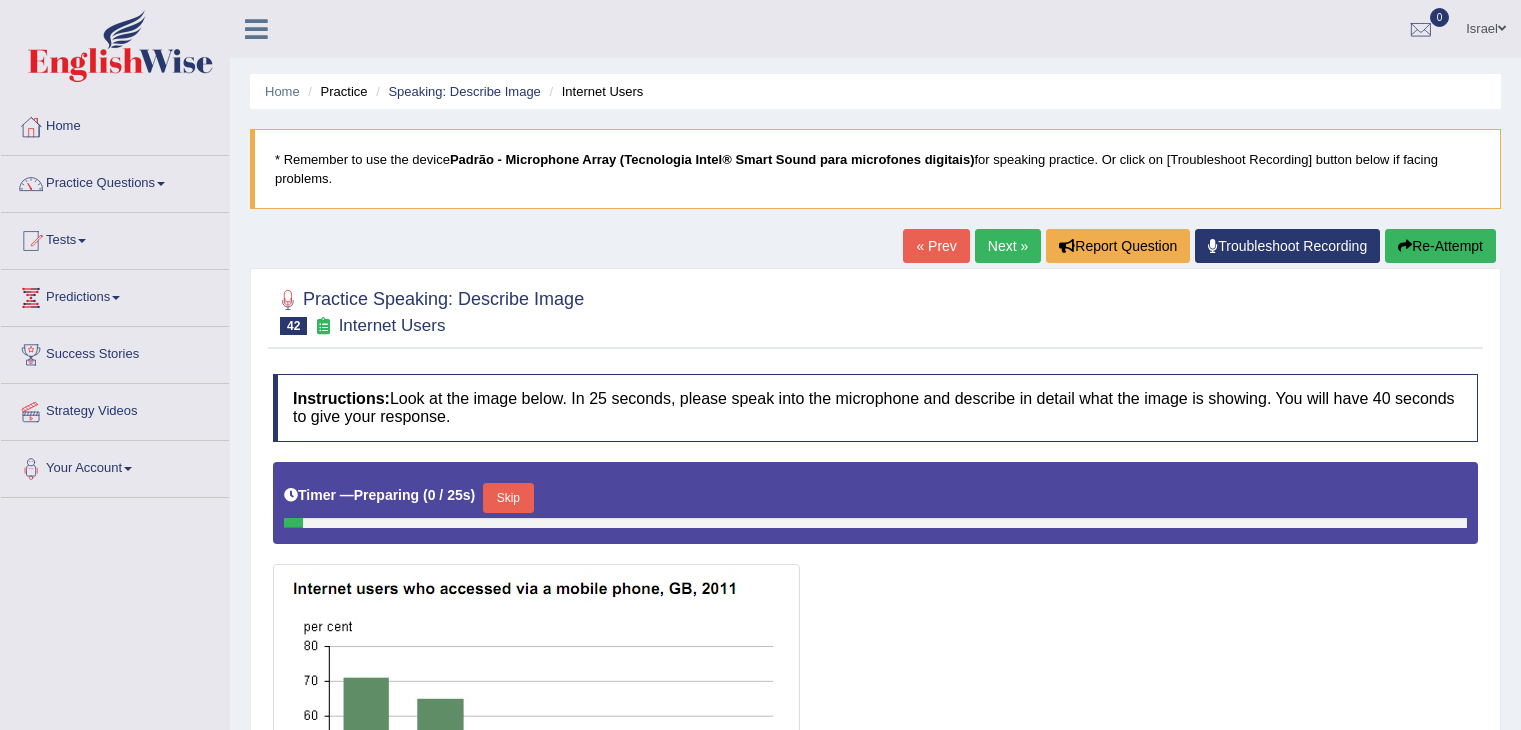scroll, scrollTop: 0, scrollLeft: 0, axis: both 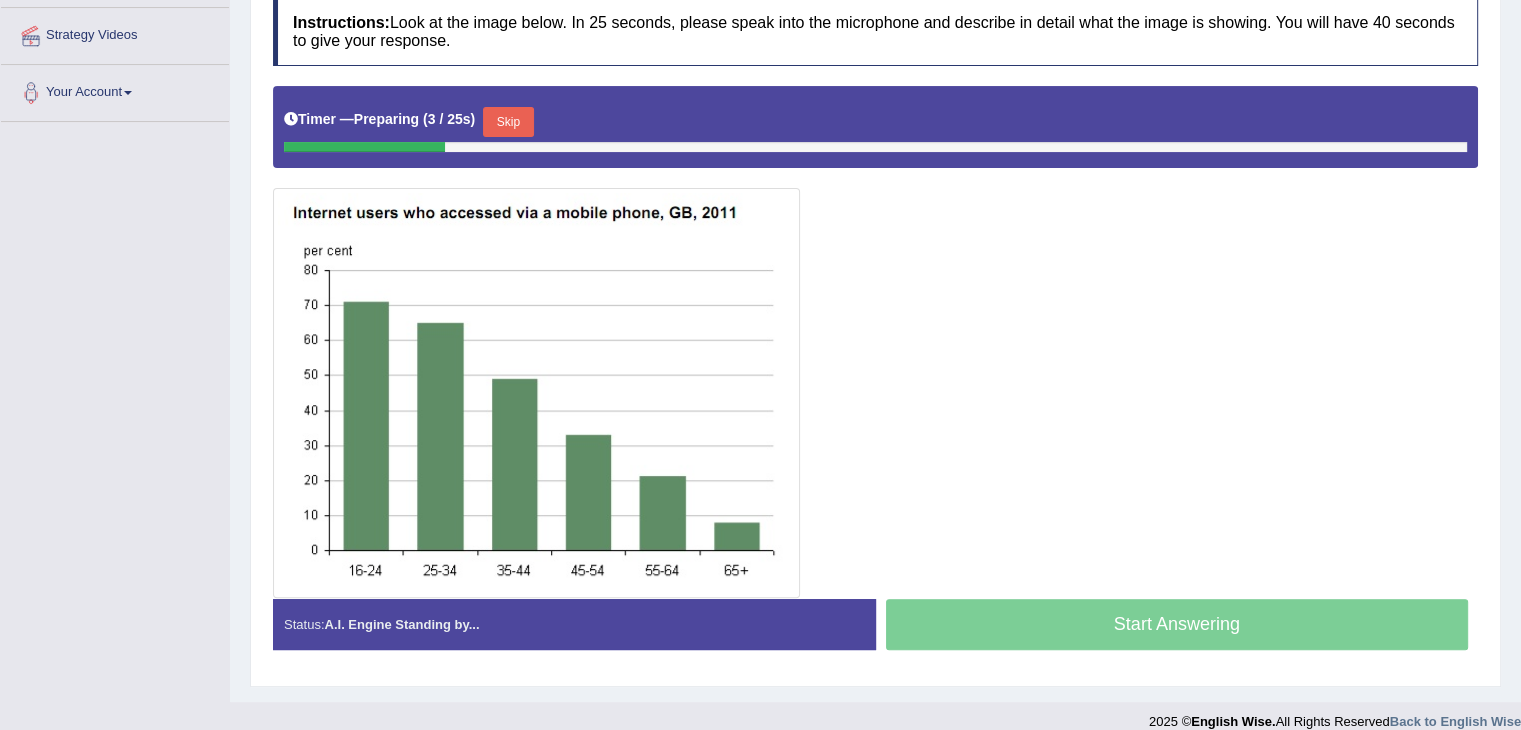 click on "Skip" at bounding box center [508, 122] 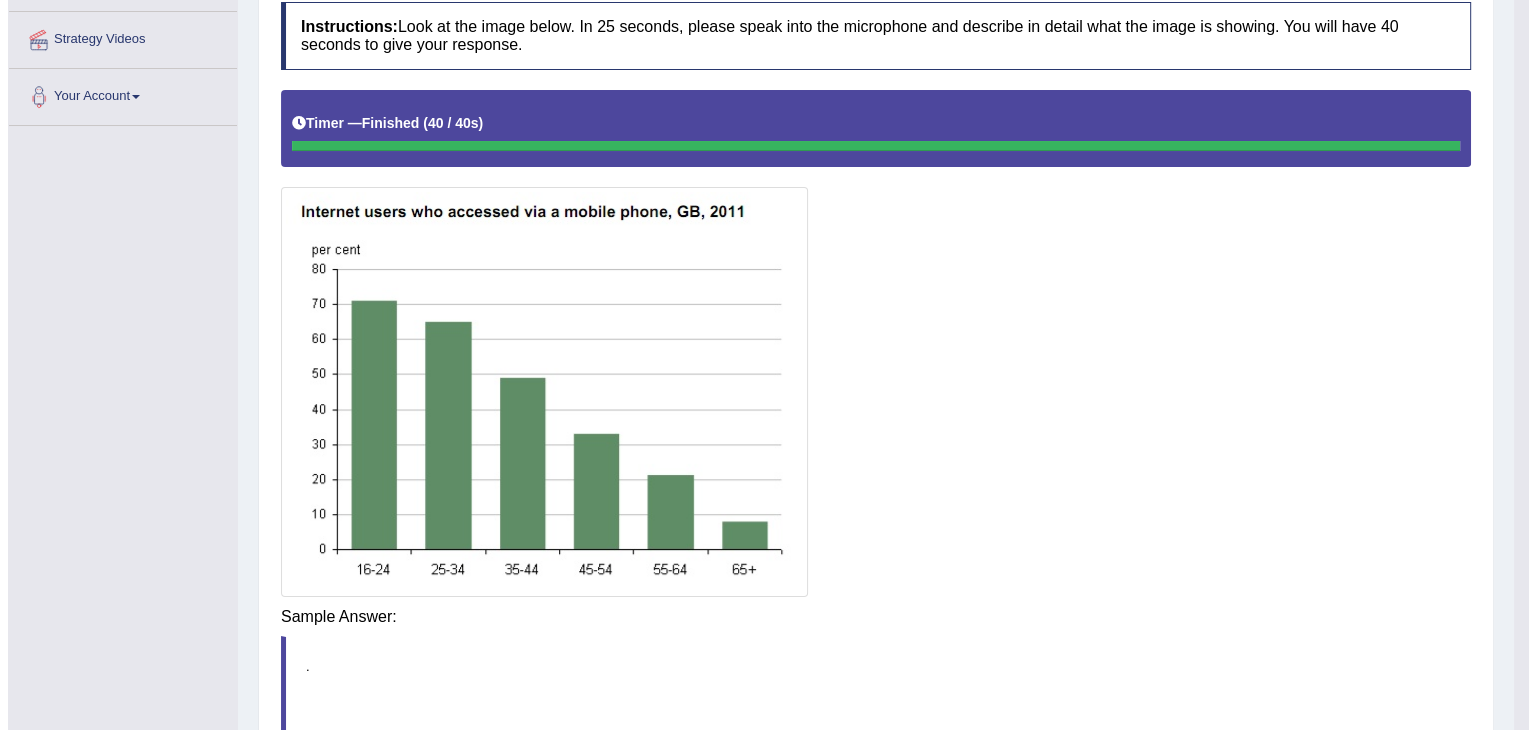 scroll, scrollTop: 376, scrollLeft: 0, axis: vertical 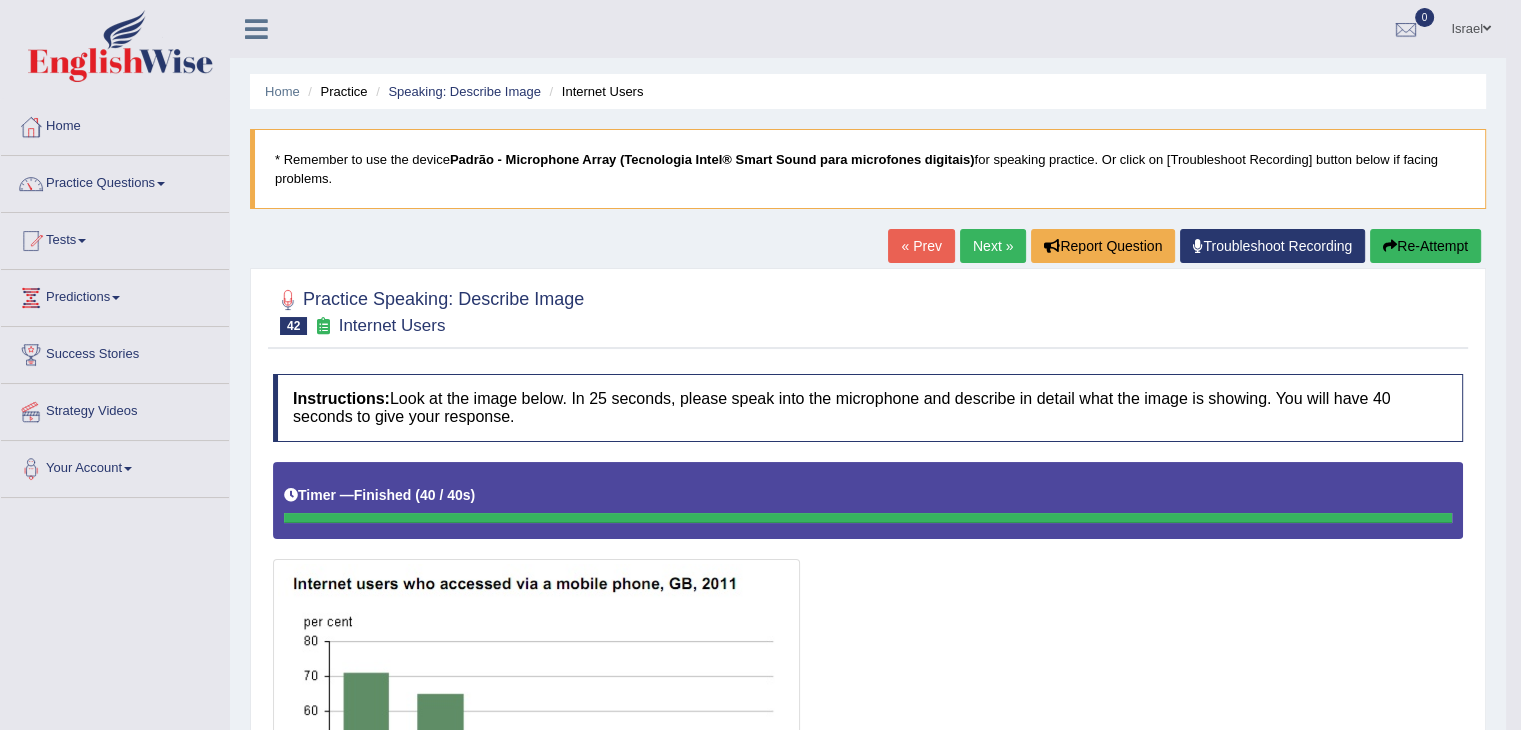 click on "Next »" at bounding box center (993, 246) 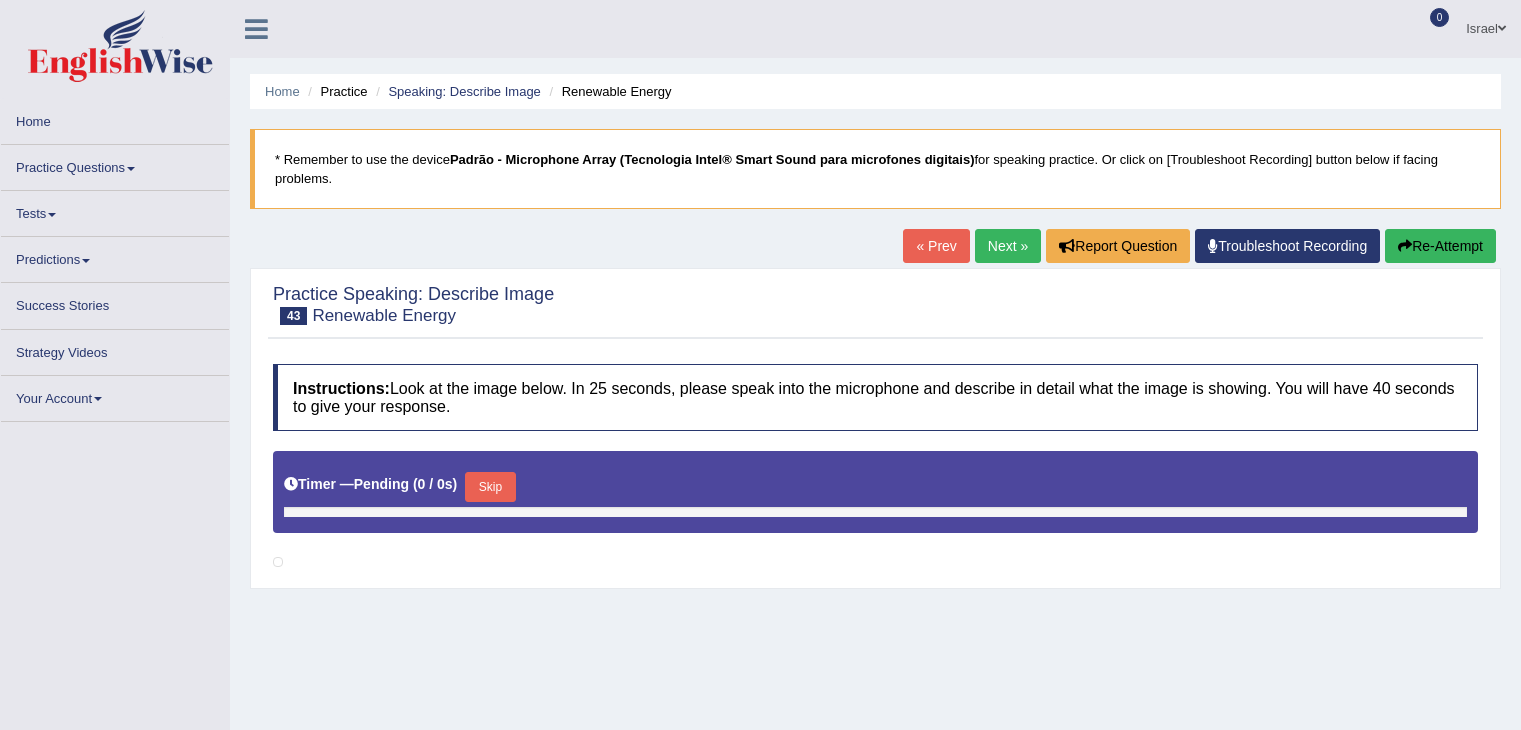 scroll, scrollTop: 0, scrollLeft: 0, axis: both 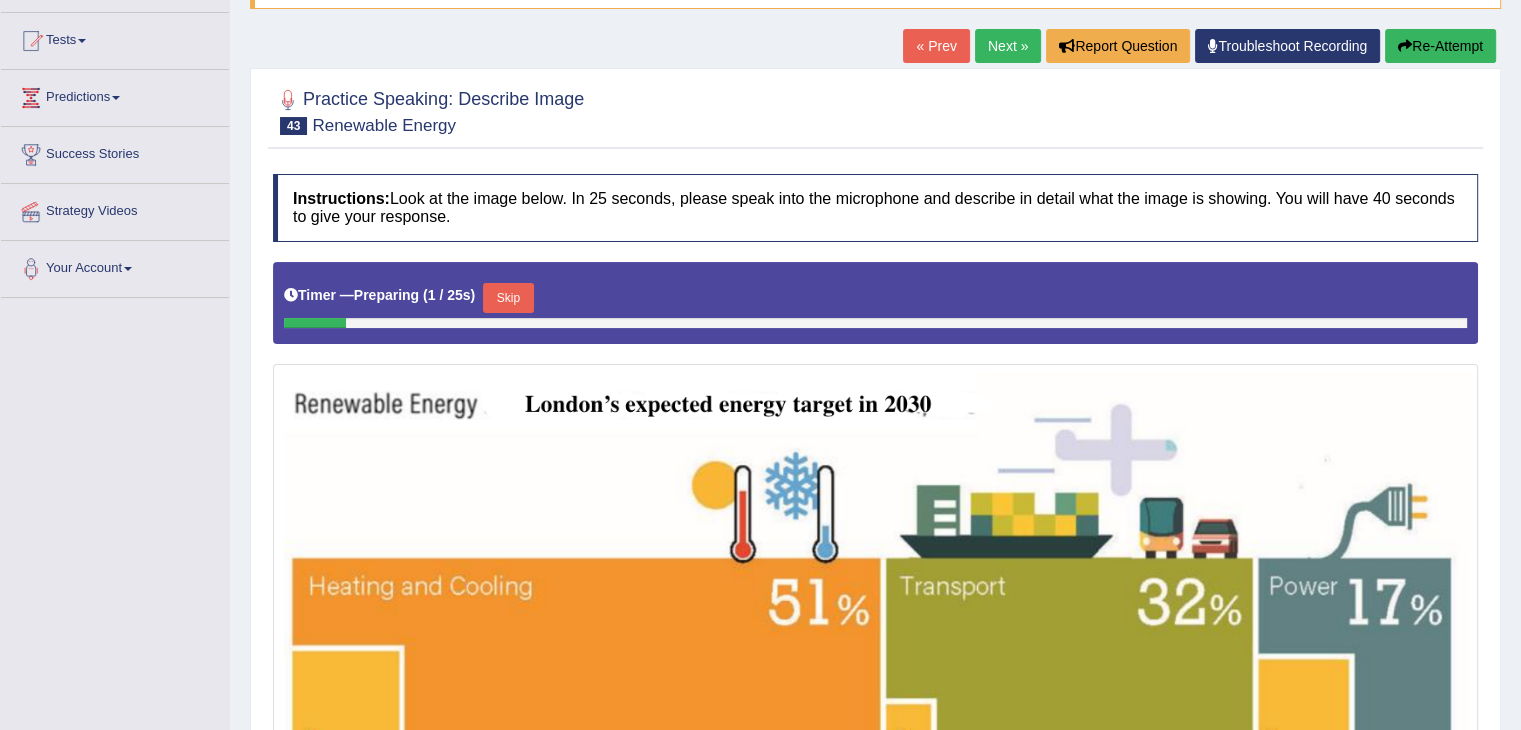 click on "Next »" at bounding box center (1008, 46) 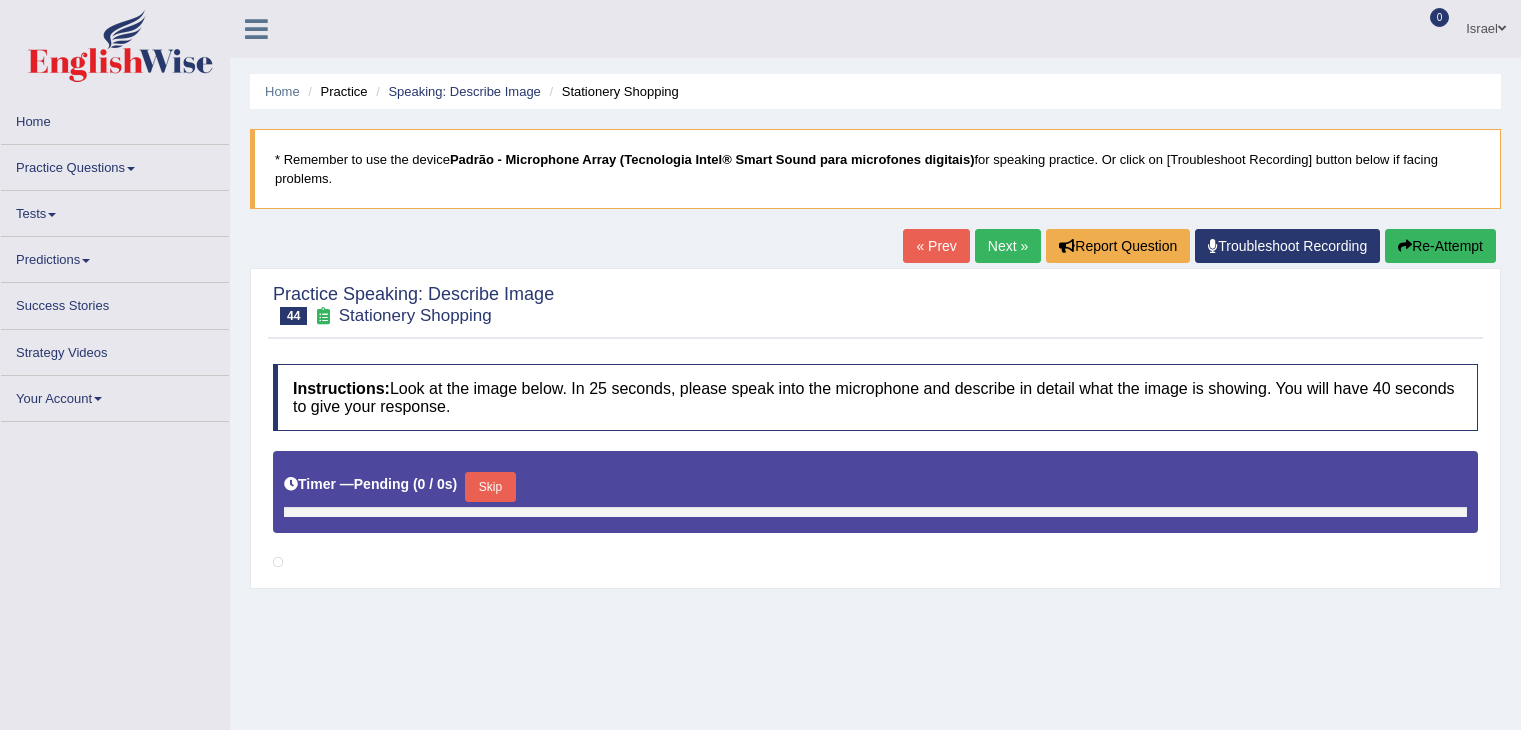 scroll, scrollTop: 0, scrollLeft: 0, axis: both 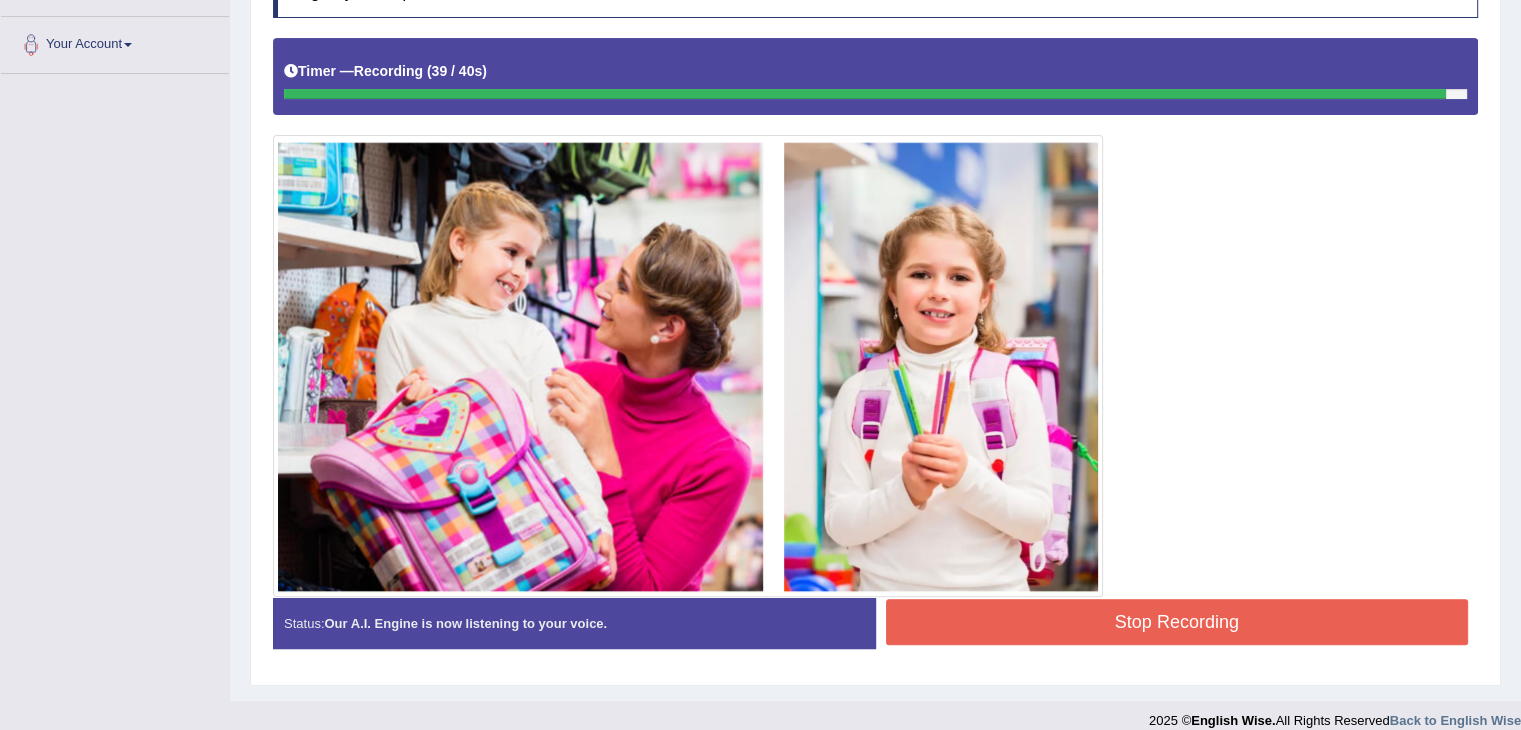 click on "Stop Recording" at bounding box center (1177, 622) 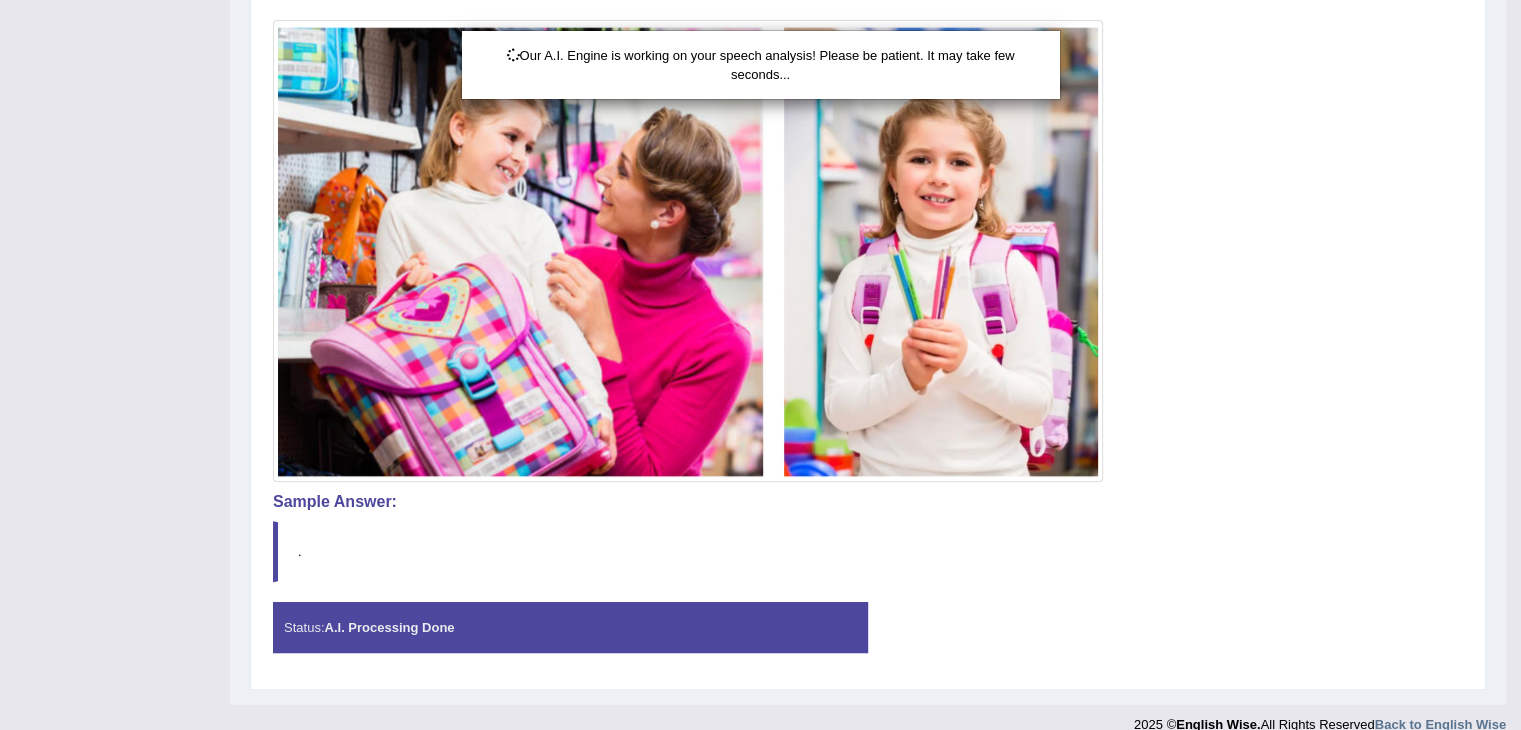 scroll, scrollTop: 561, scrollLeft: 0, axis: vertical 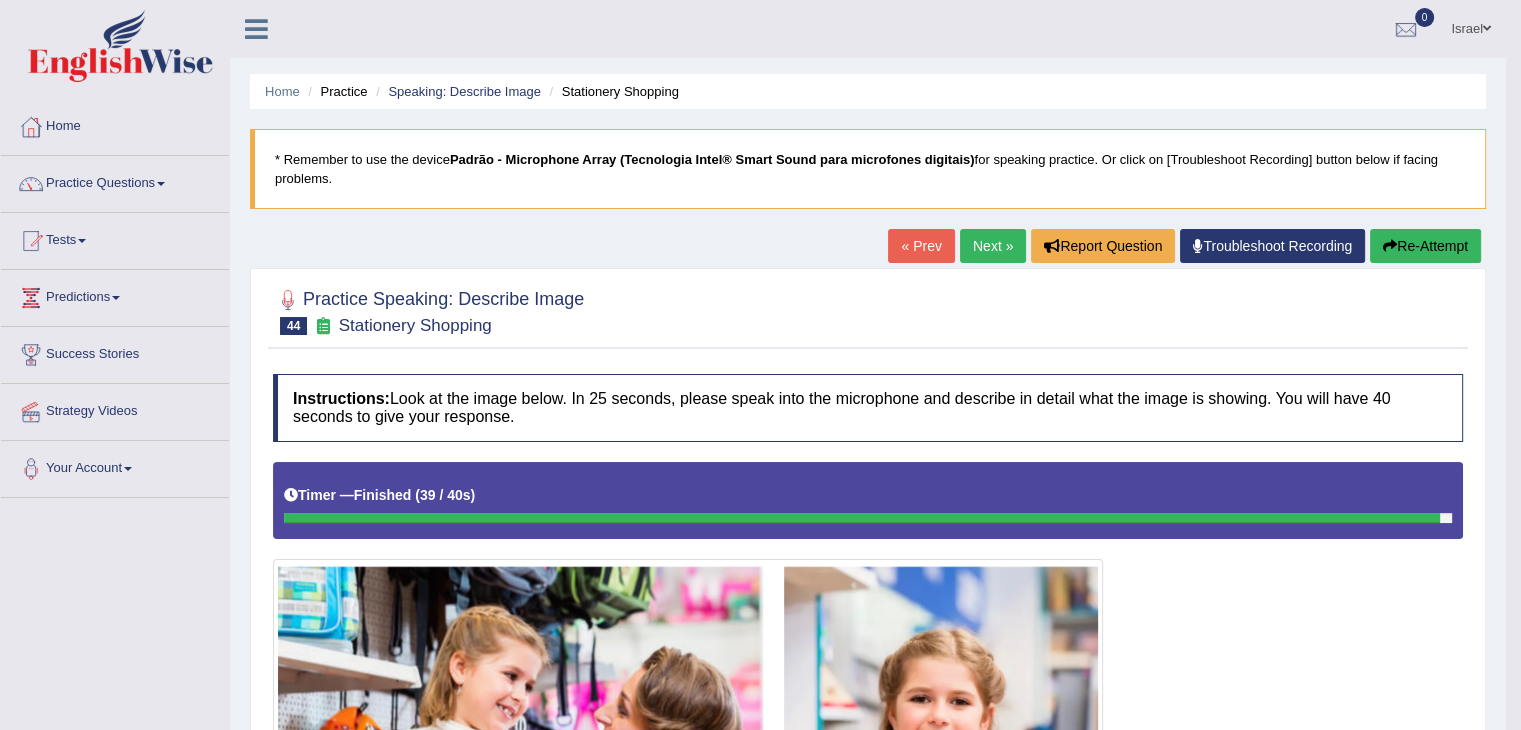 click on "Next »" at bounding box center [993, 246] 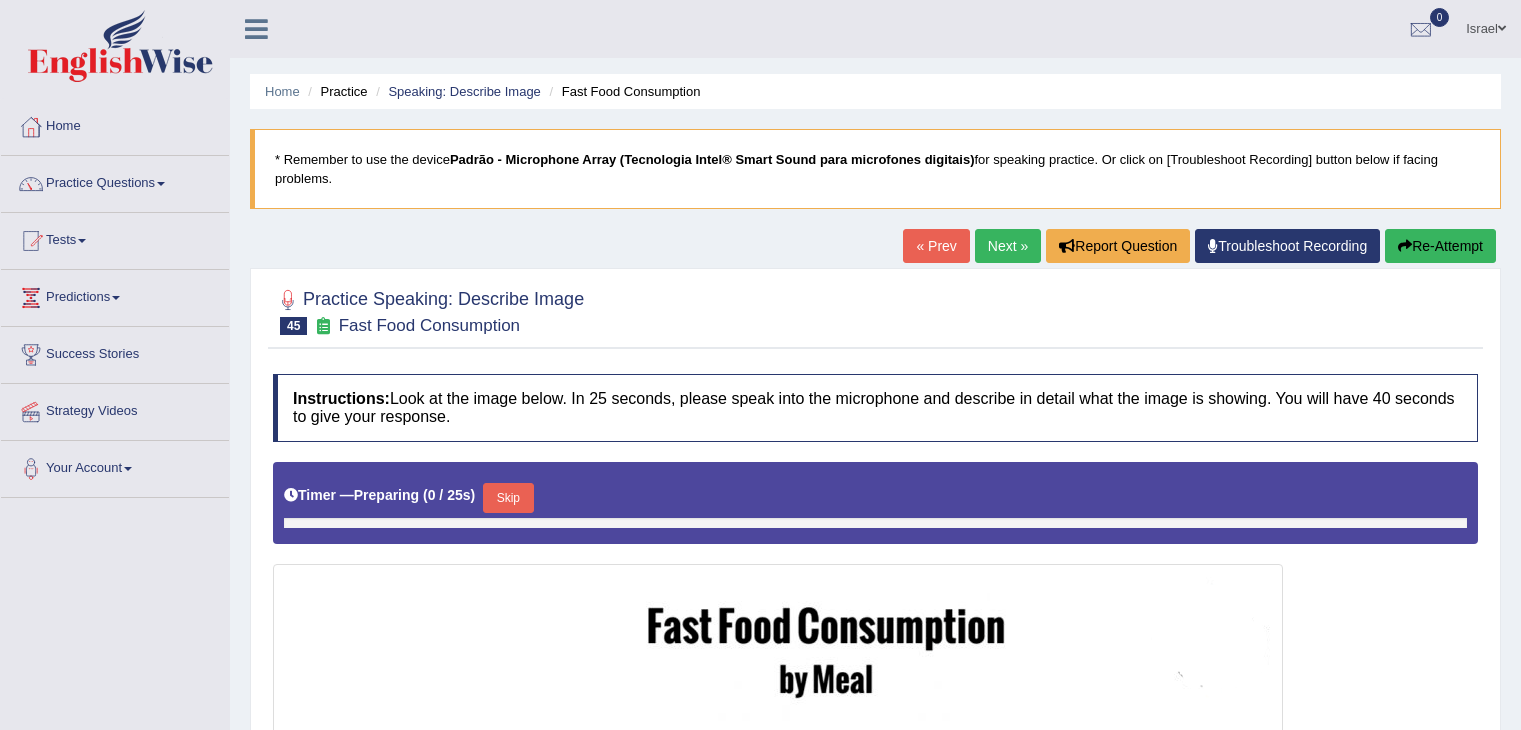 scroll, scrollTop: 200, scrollLeft: 0, axis: vertical 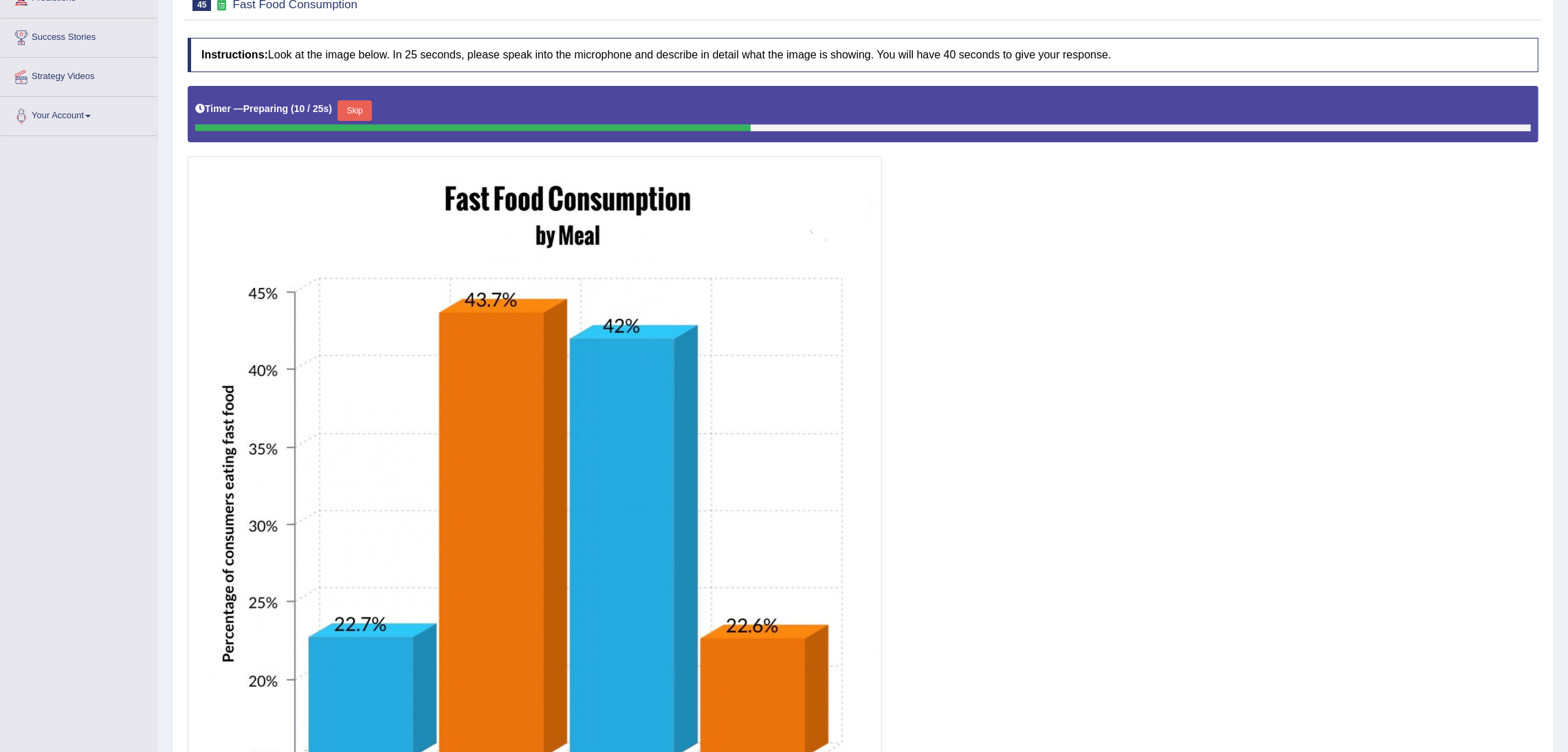click on "Timer —  Preparing   ( 10 / 25s ) Skip" at bounding box center [863, 111] 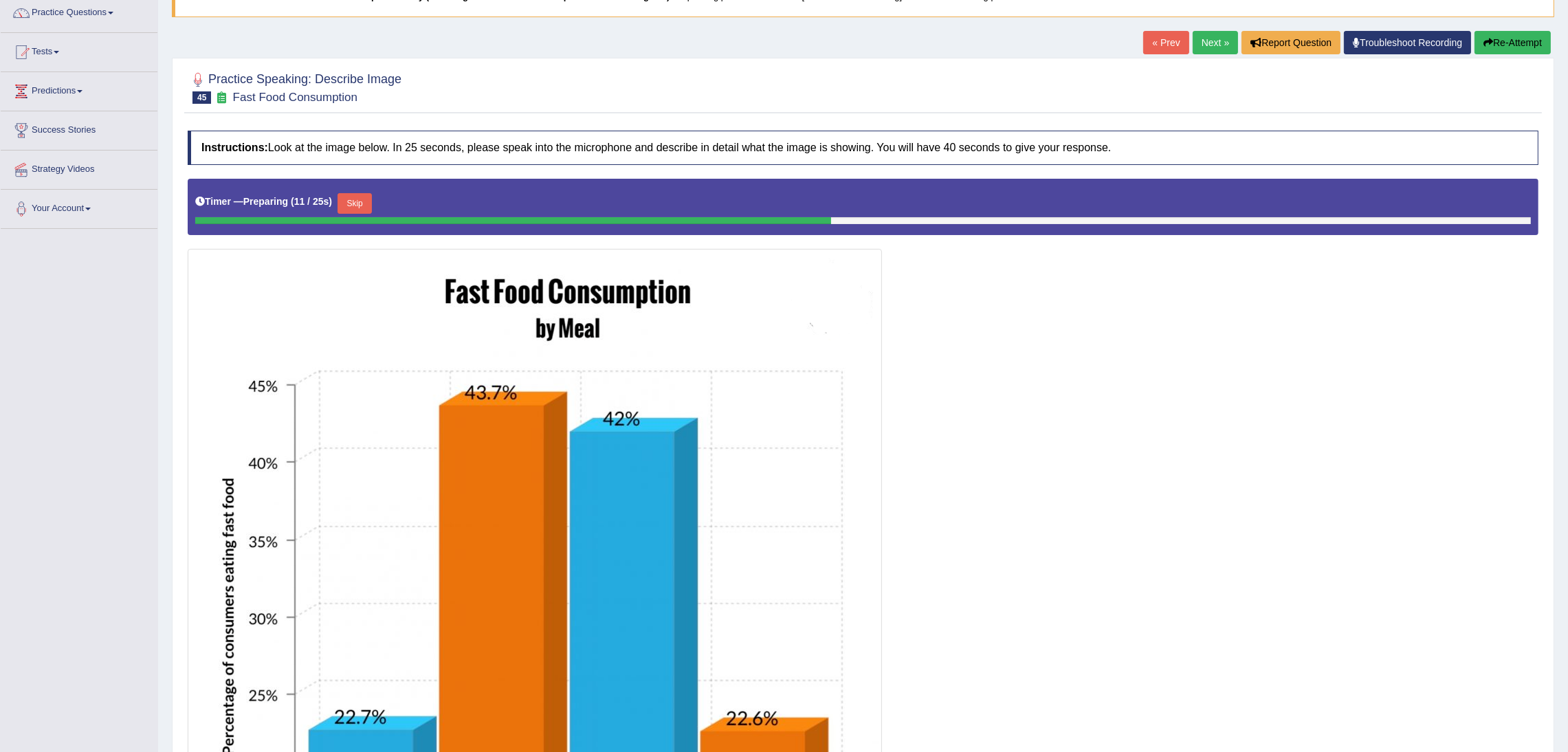 scroll, scrollTop: 103, scrollLeft: 0, axis: vertical 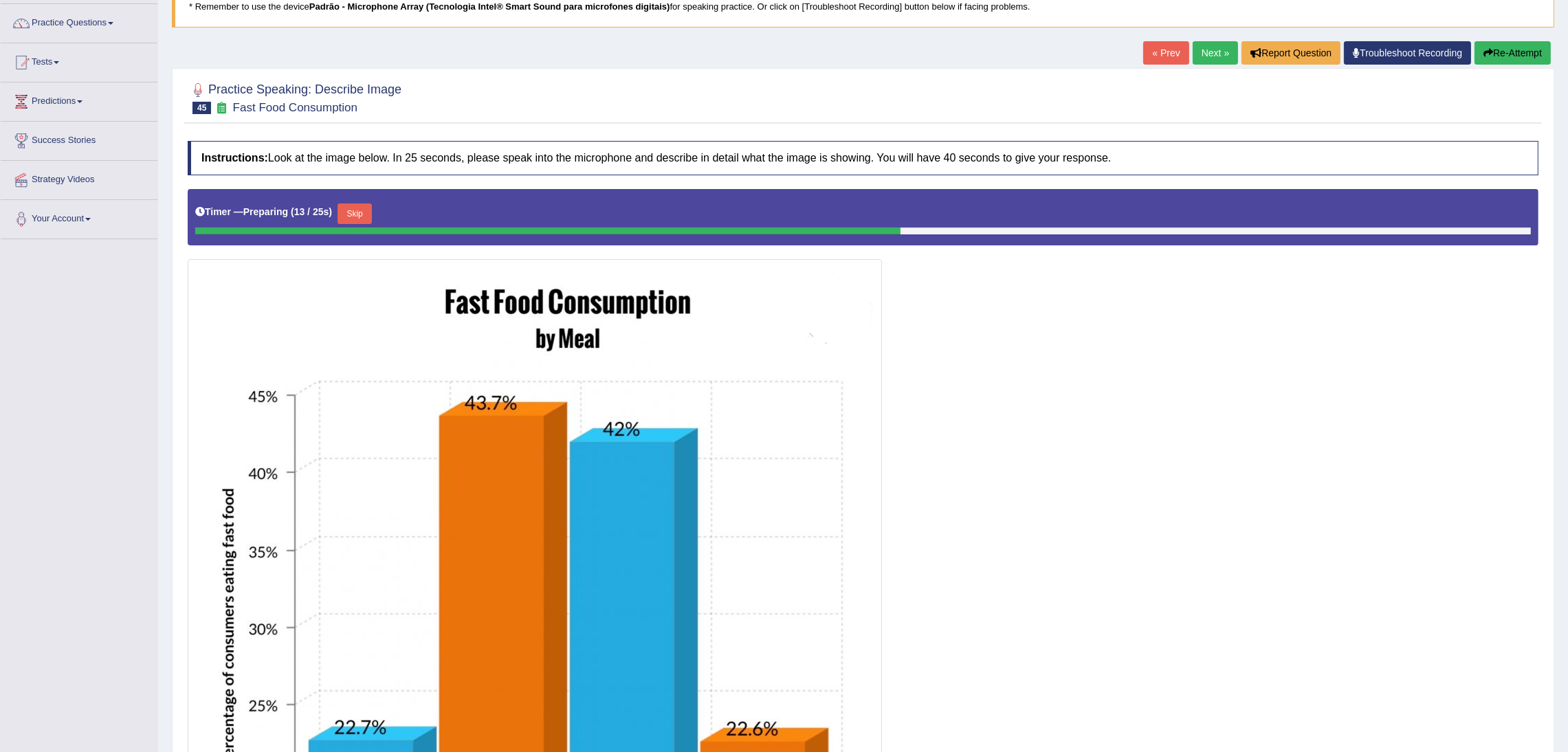 click on "Skip" at bounding box center [355, 214] 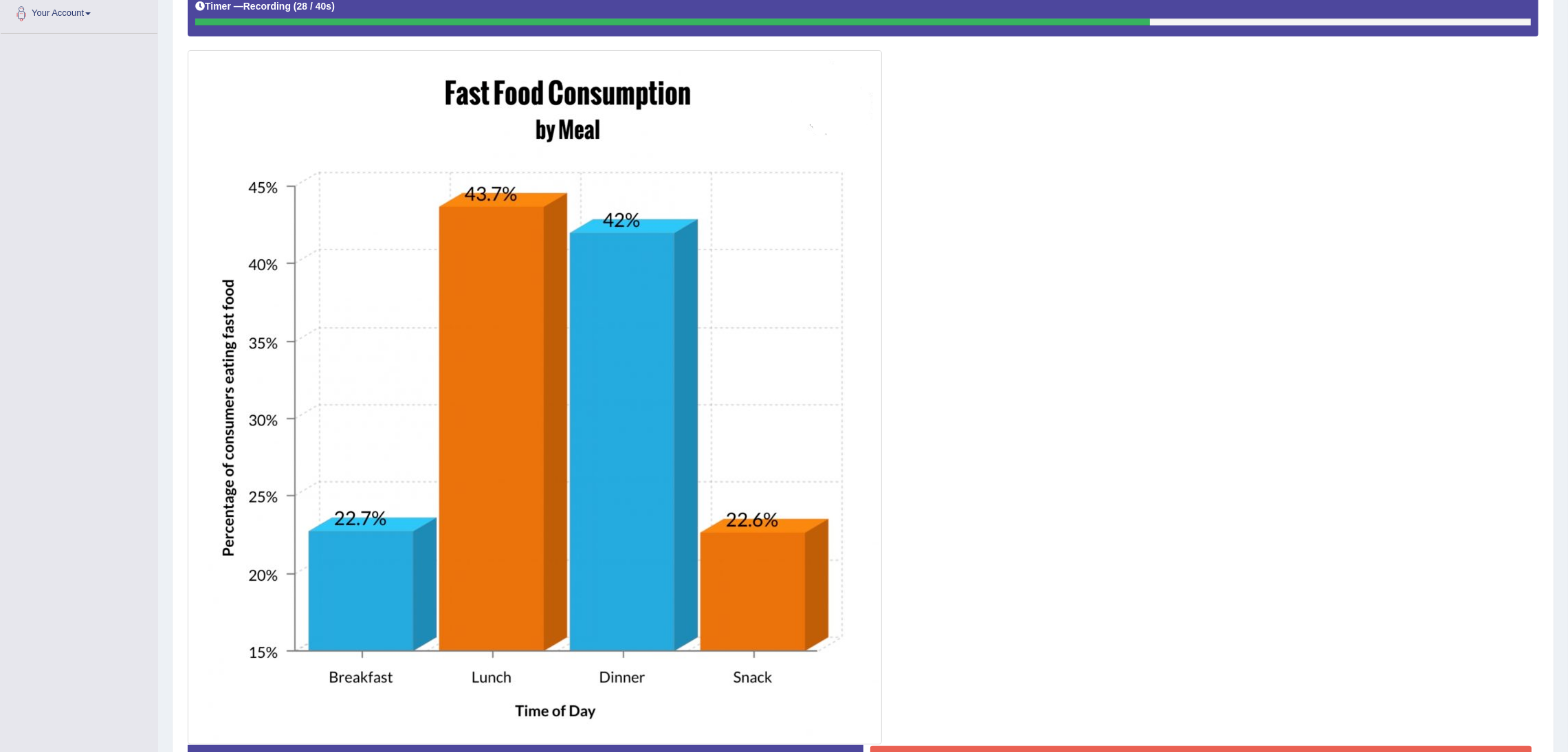 scroll, scrollTop: 409, scrollLeft: 0, axis: vertical 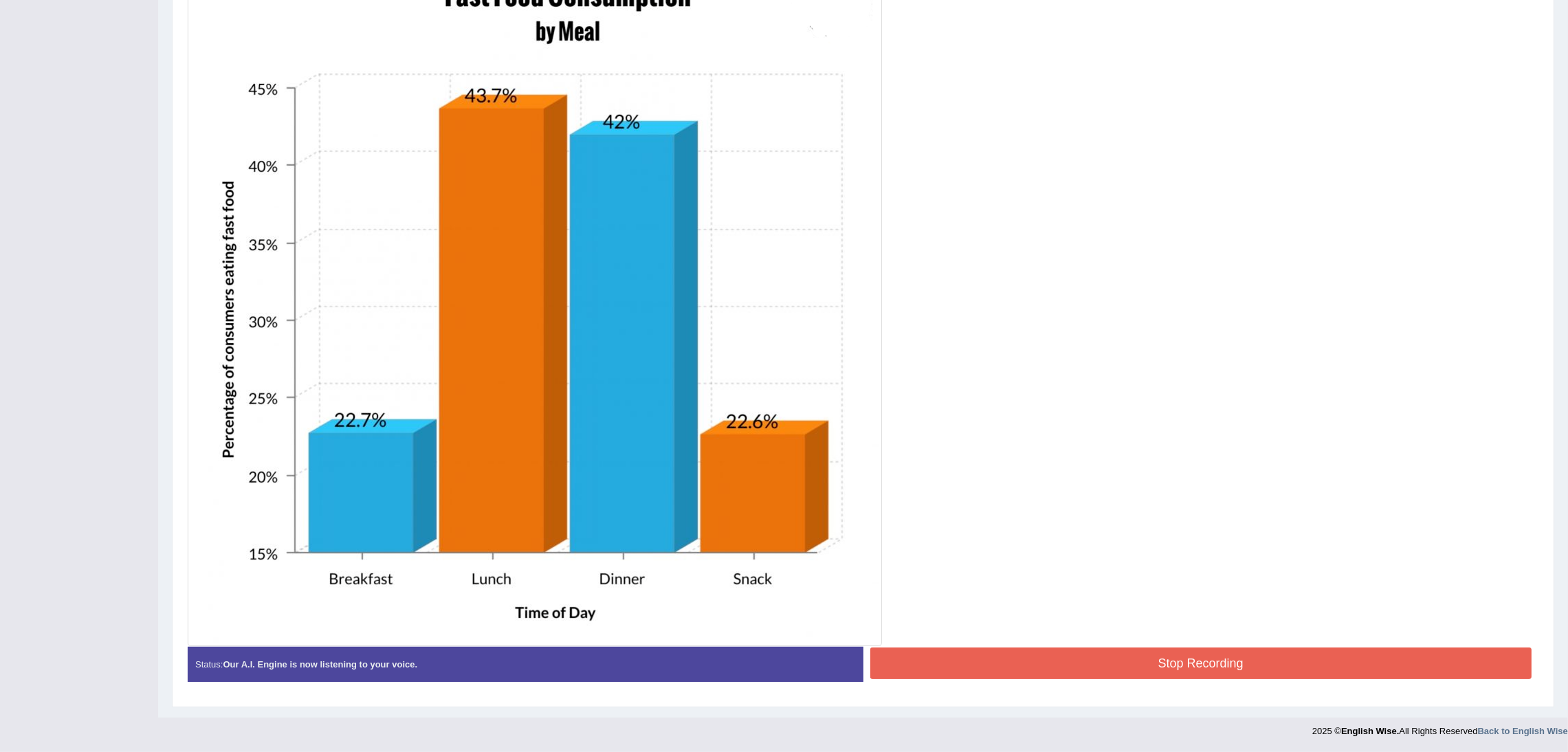 click on "Stop Recording" at bounding box center [1201, 663] 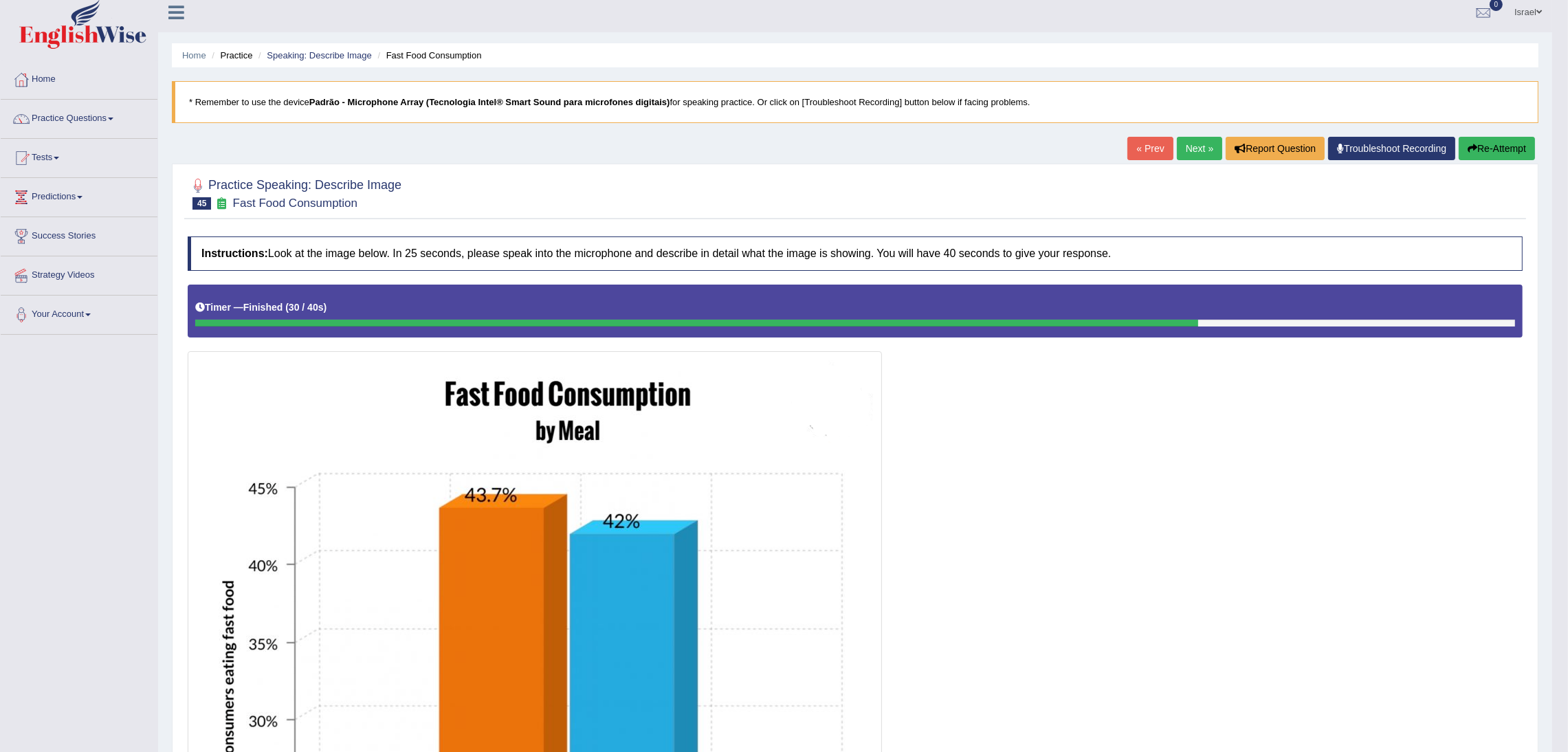 scroll, scrollTop: 0, scrollLeft: 0, axis: both 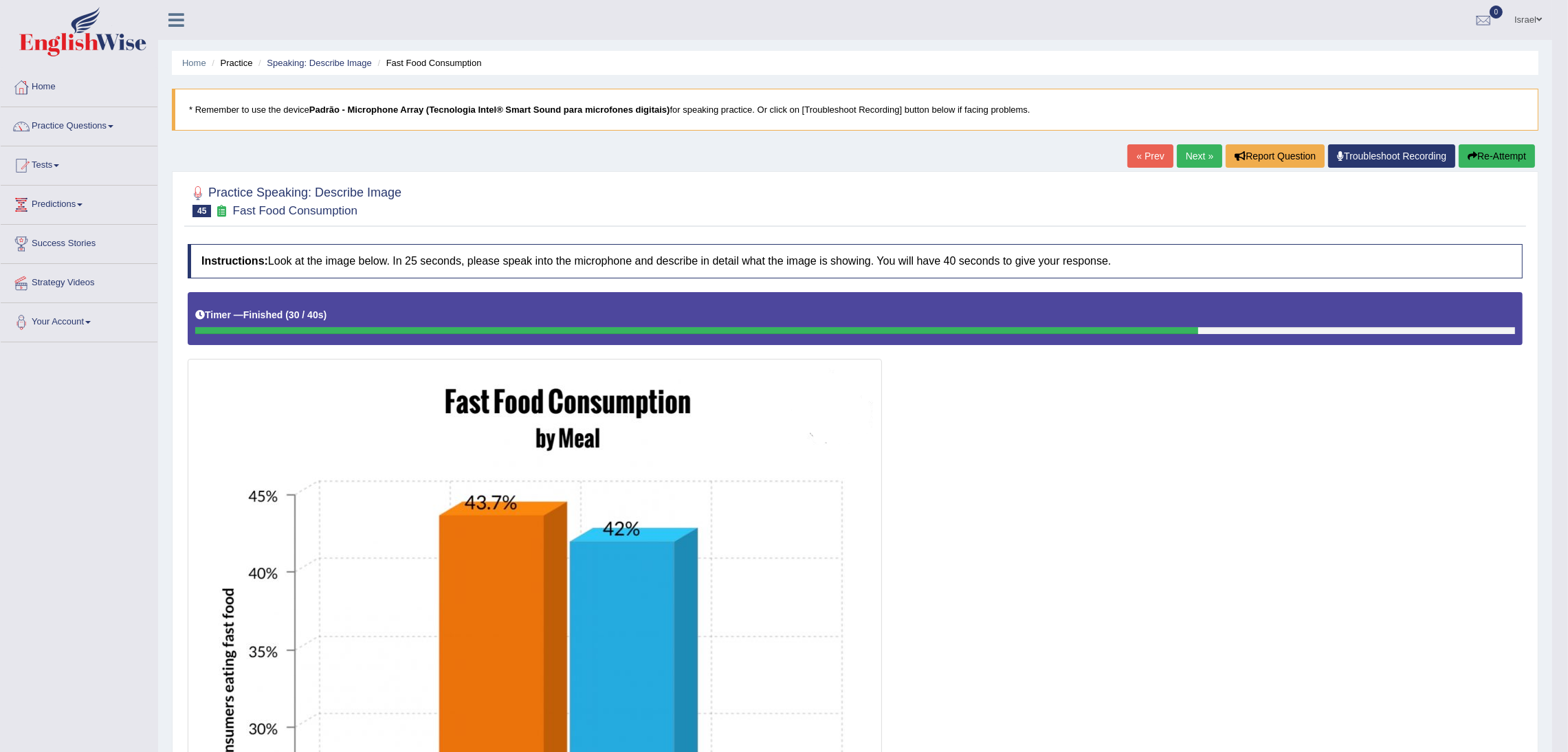 click at bounding box center (855, 672) 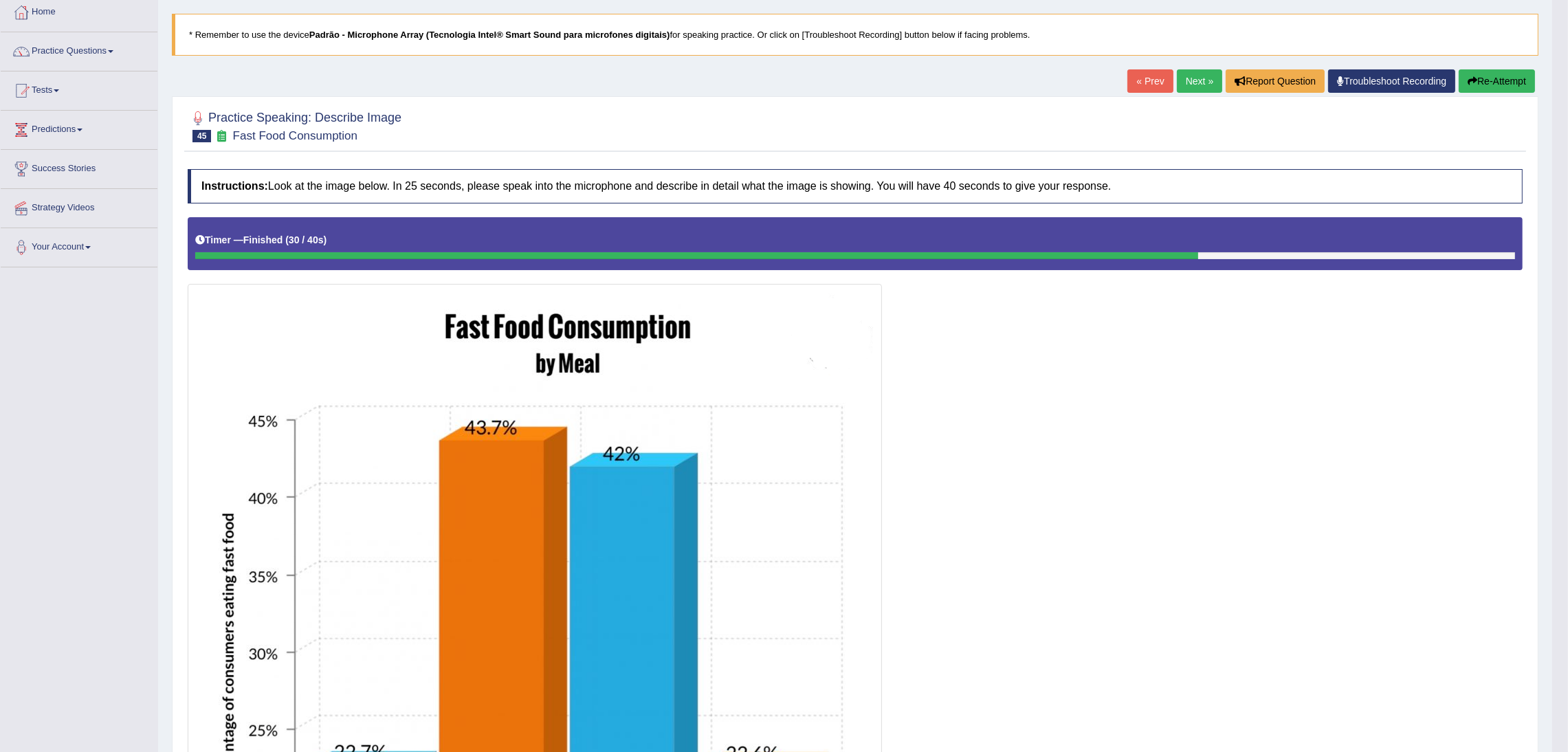 scroll, scrollTop: 0, scrollLeft: 0, axis: both 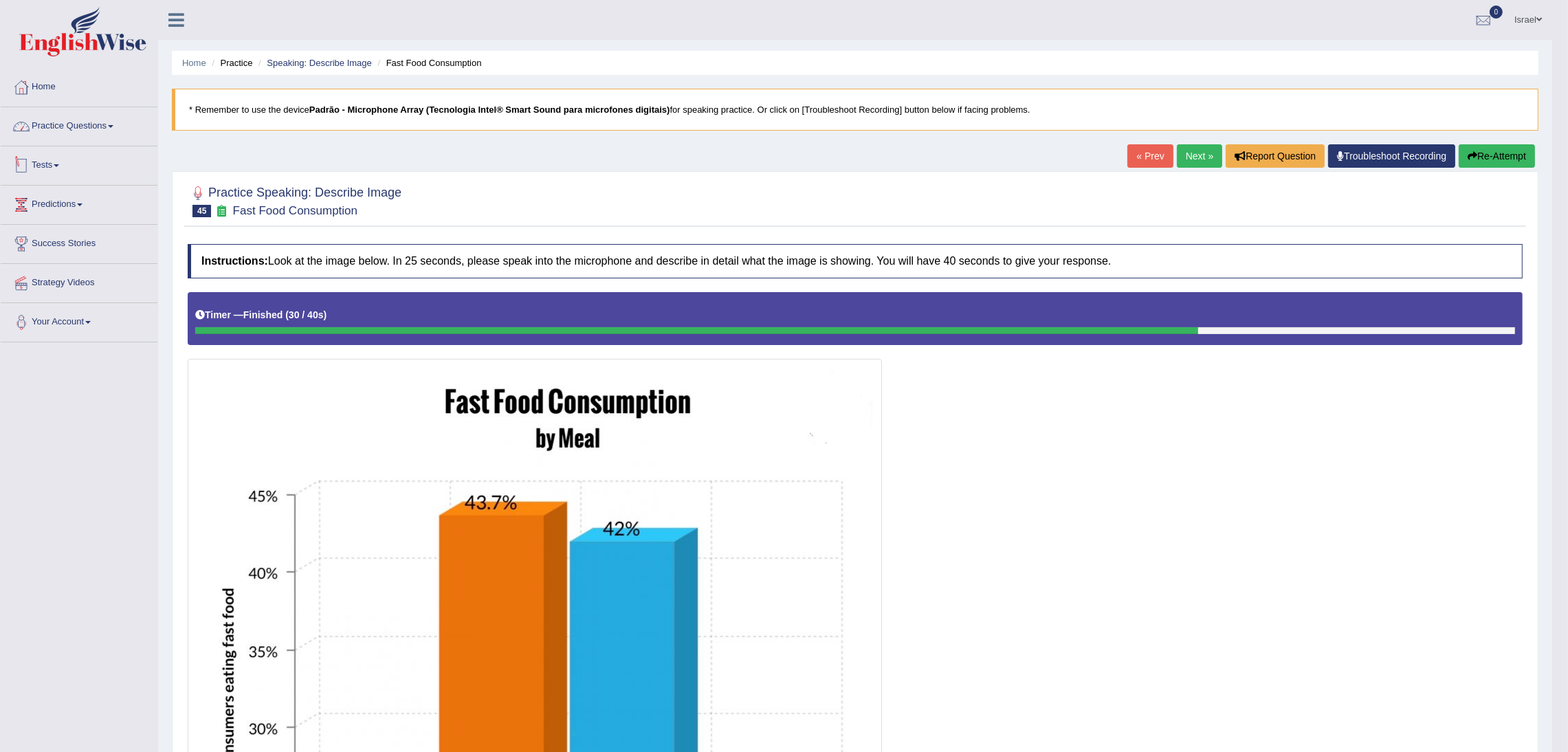 click on "Practice Questions" at bounding box center (79, 124) 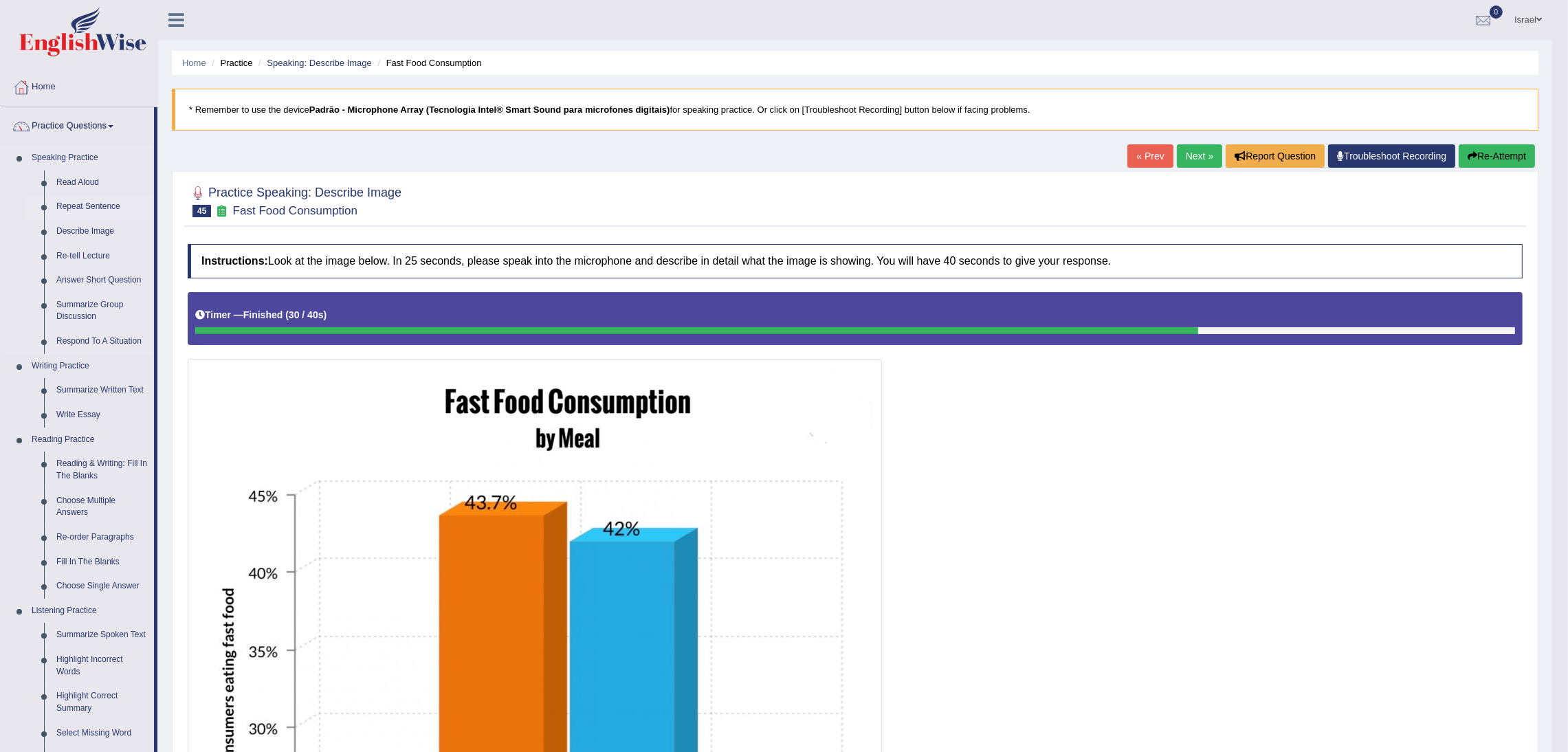 click on "Repeat Sentence" at bounding box center [102, 207] 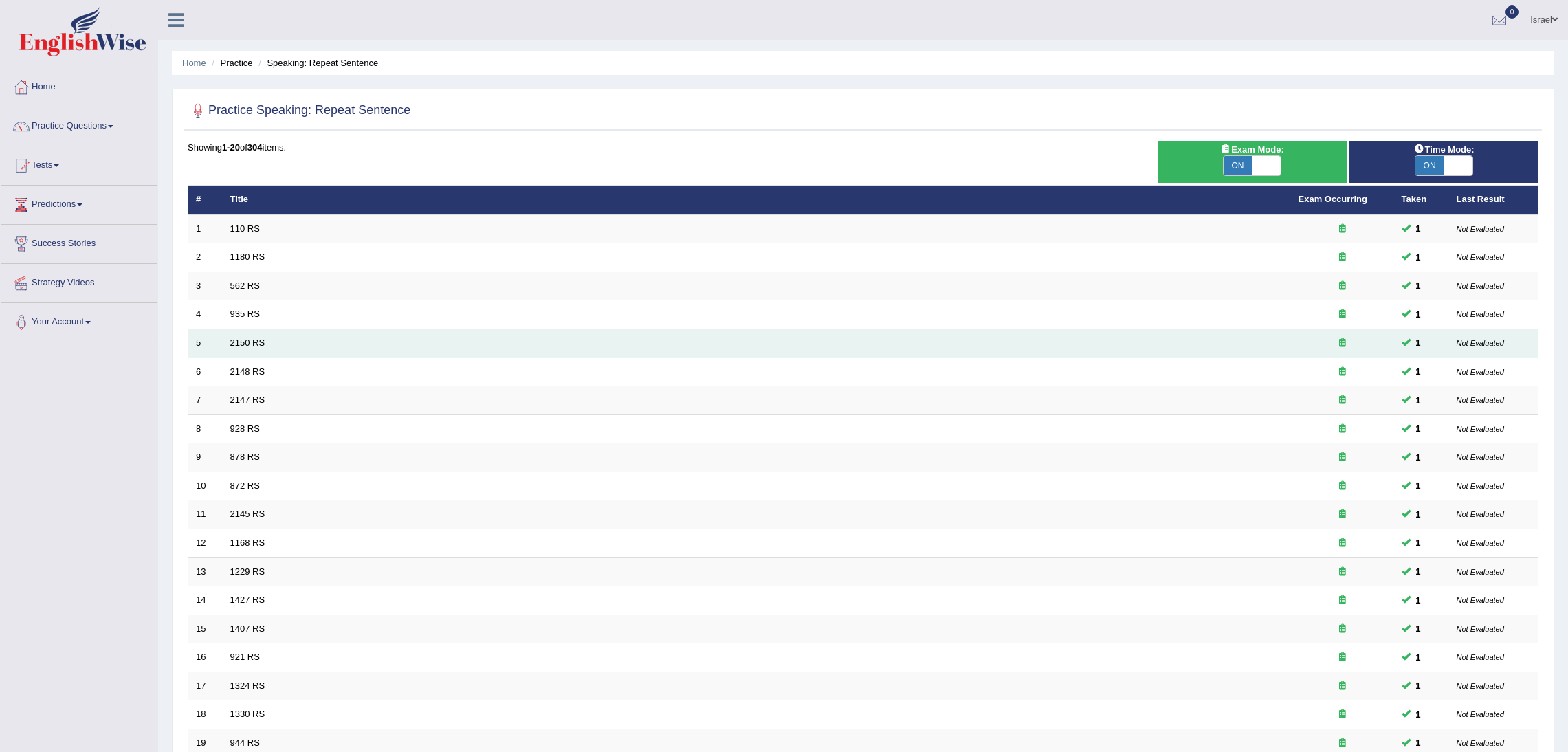 scroll, scrollTop: 0, scrollLeft: 0, axis: both 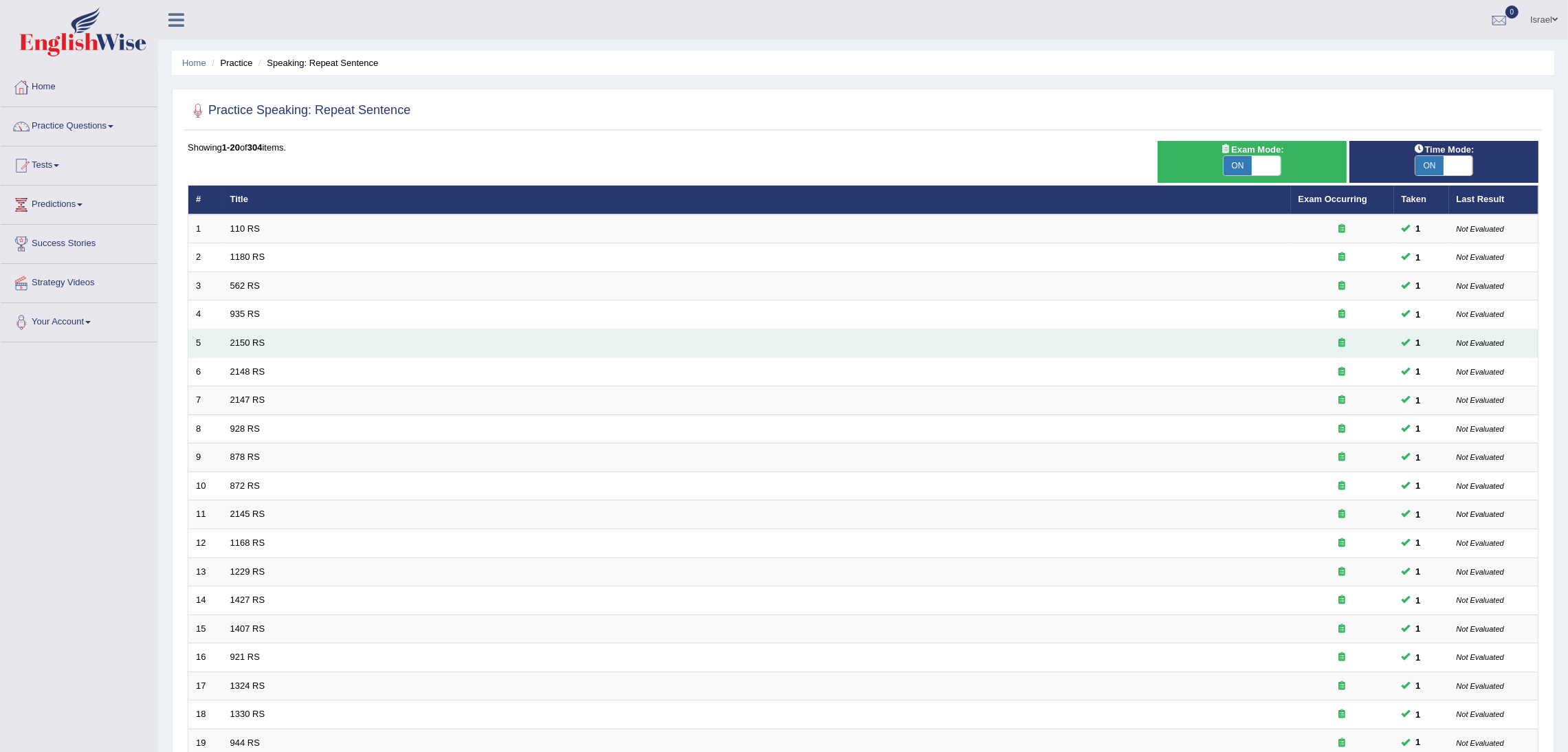 click on "2150 RS" at bounding box center [757, 344] 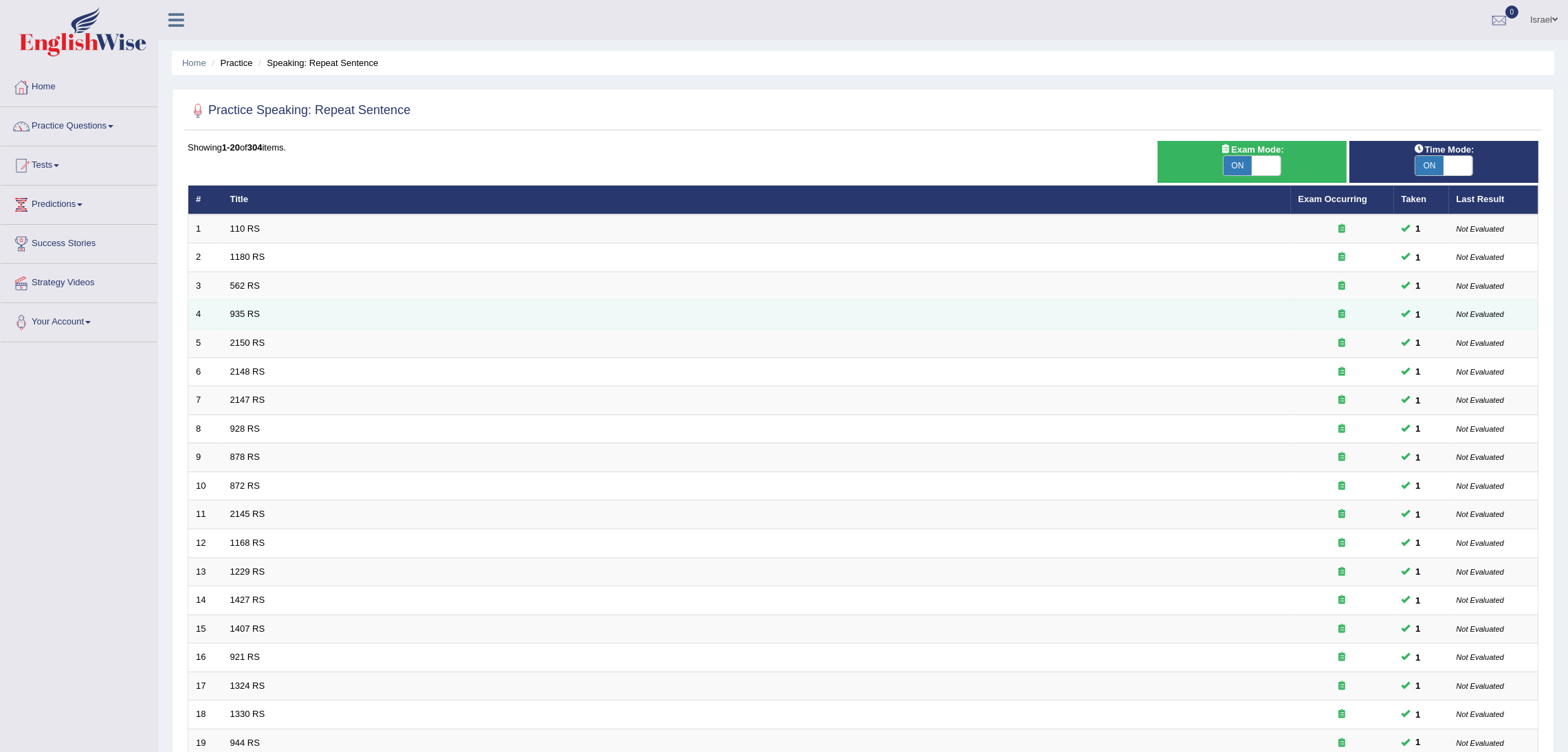 click on "935 RS" at bounding box center [757, 315] 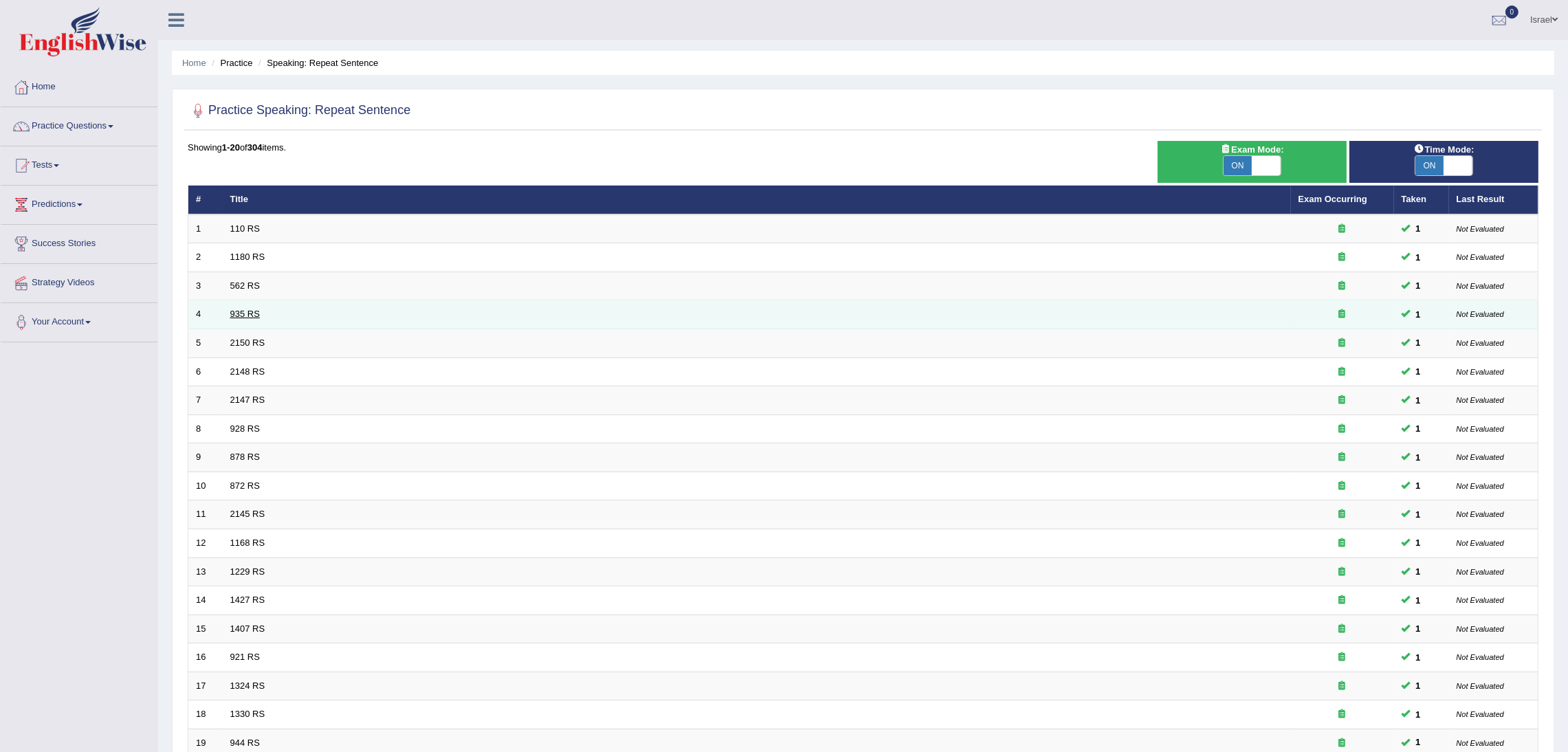 click on "935 RS" at bounding box center (245, 313) 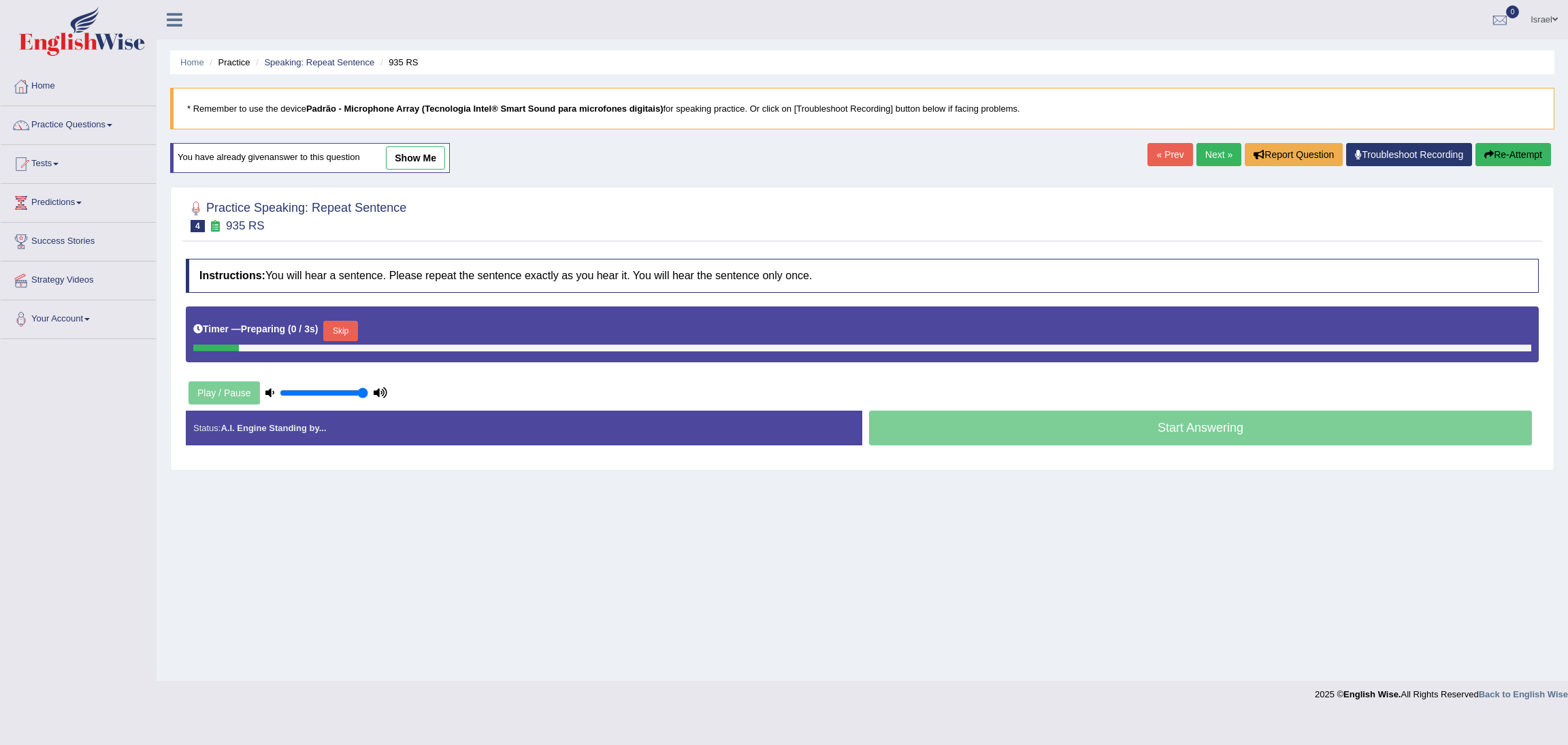 scroll, scrollTop: 0, scrollLeft: 0, axis: both 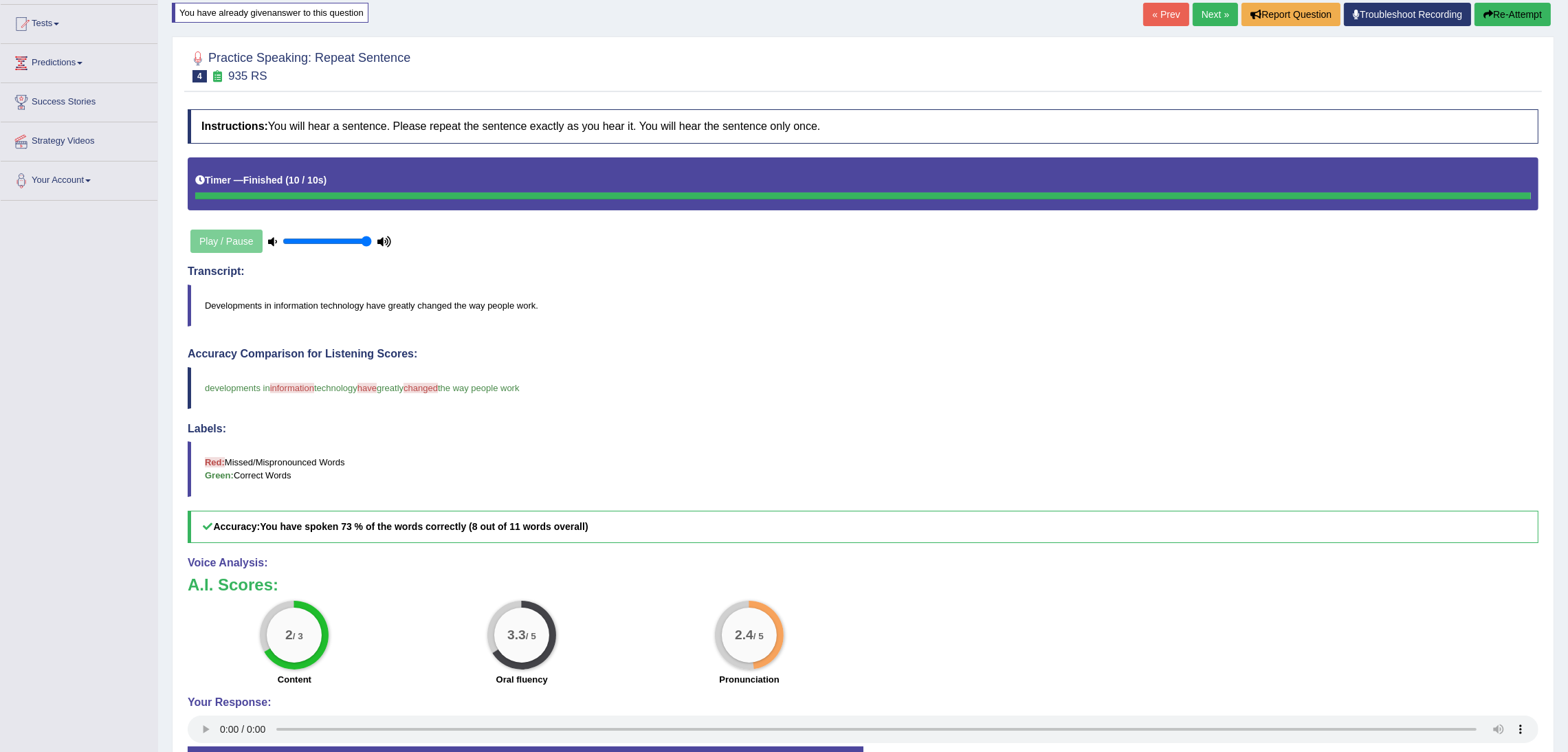 click on "Next »" at bounding box center [1215, 14] 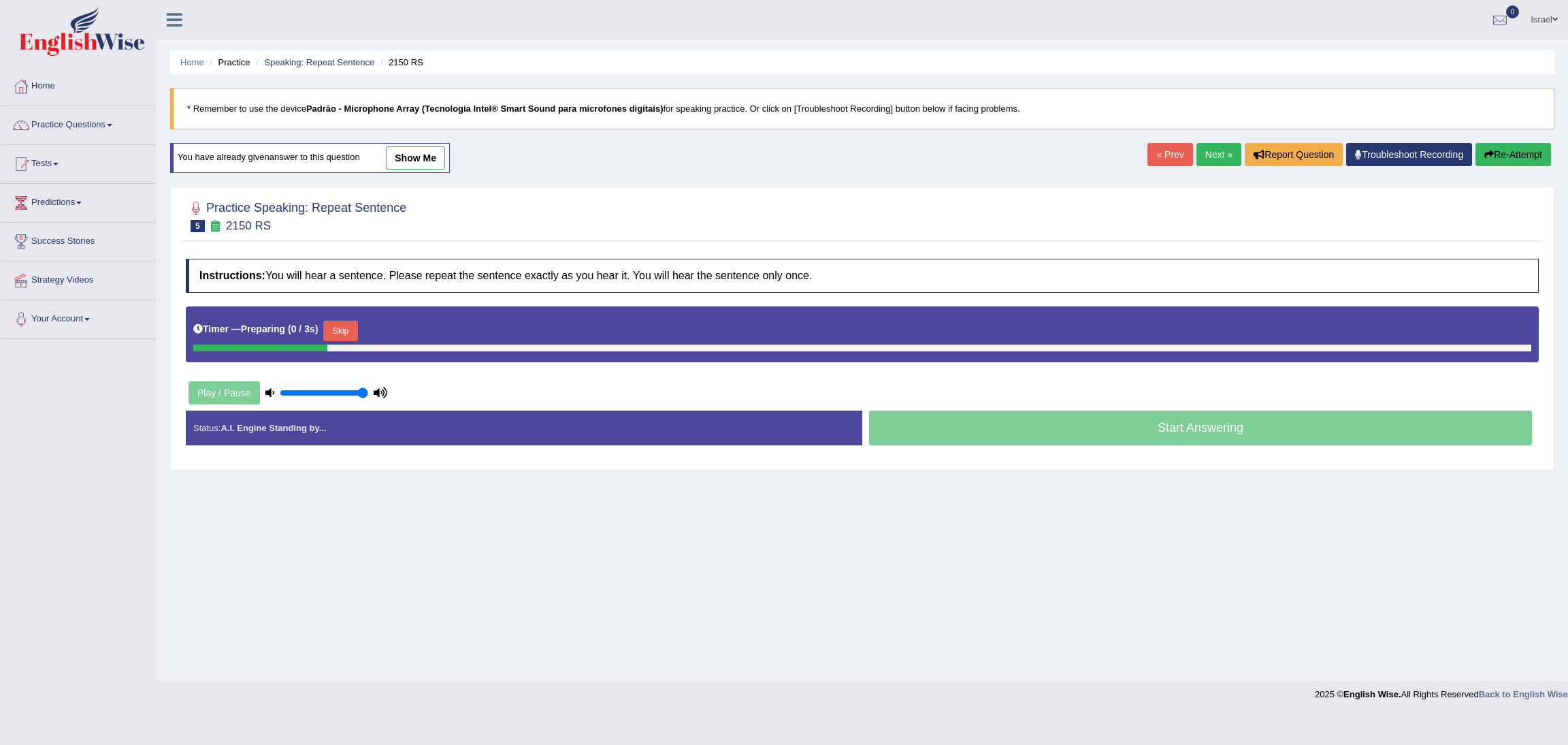scroll, scrollTop: 0, scrollLeft: 0, axis: both 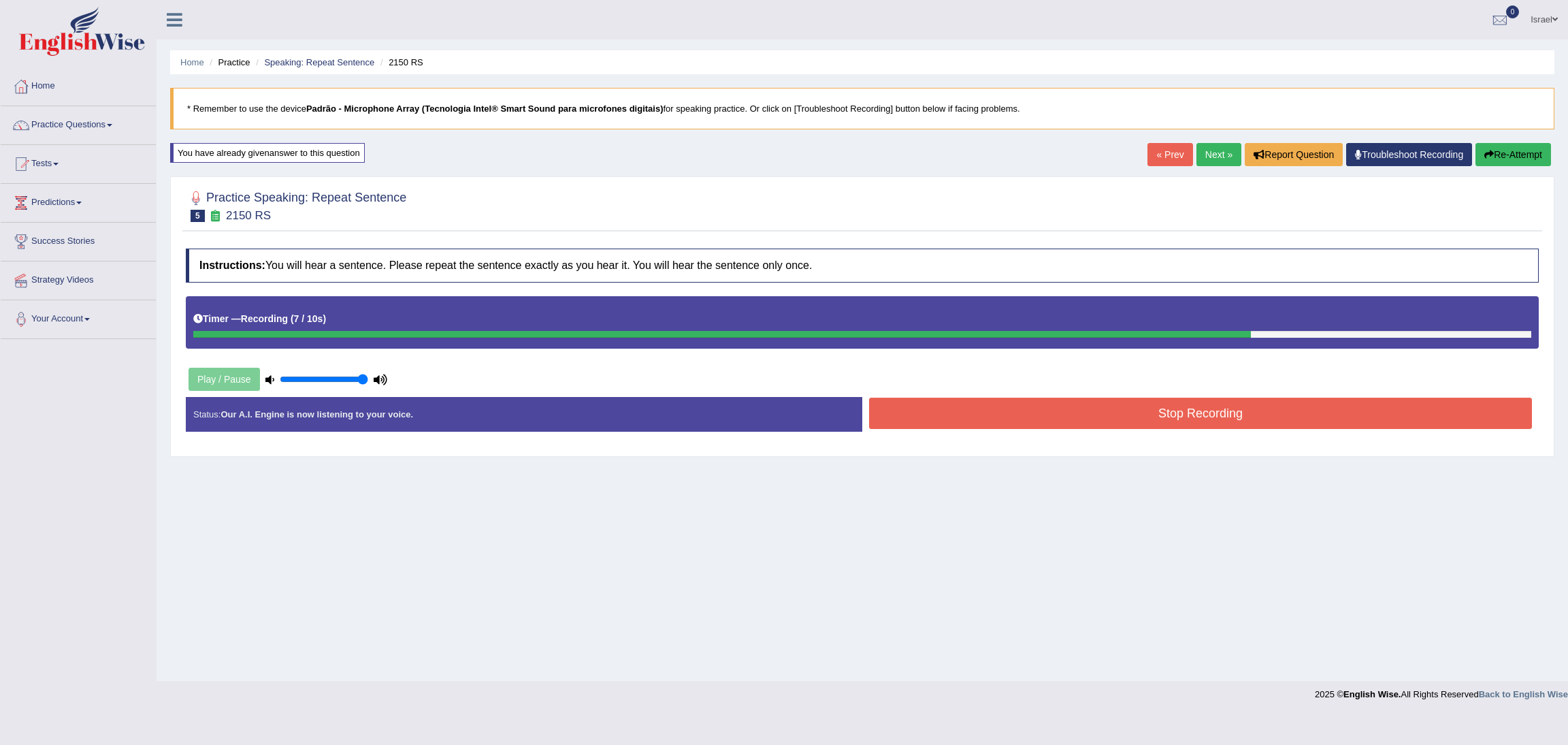 click on "Stop Recording" at bounding box center (1200, 413) 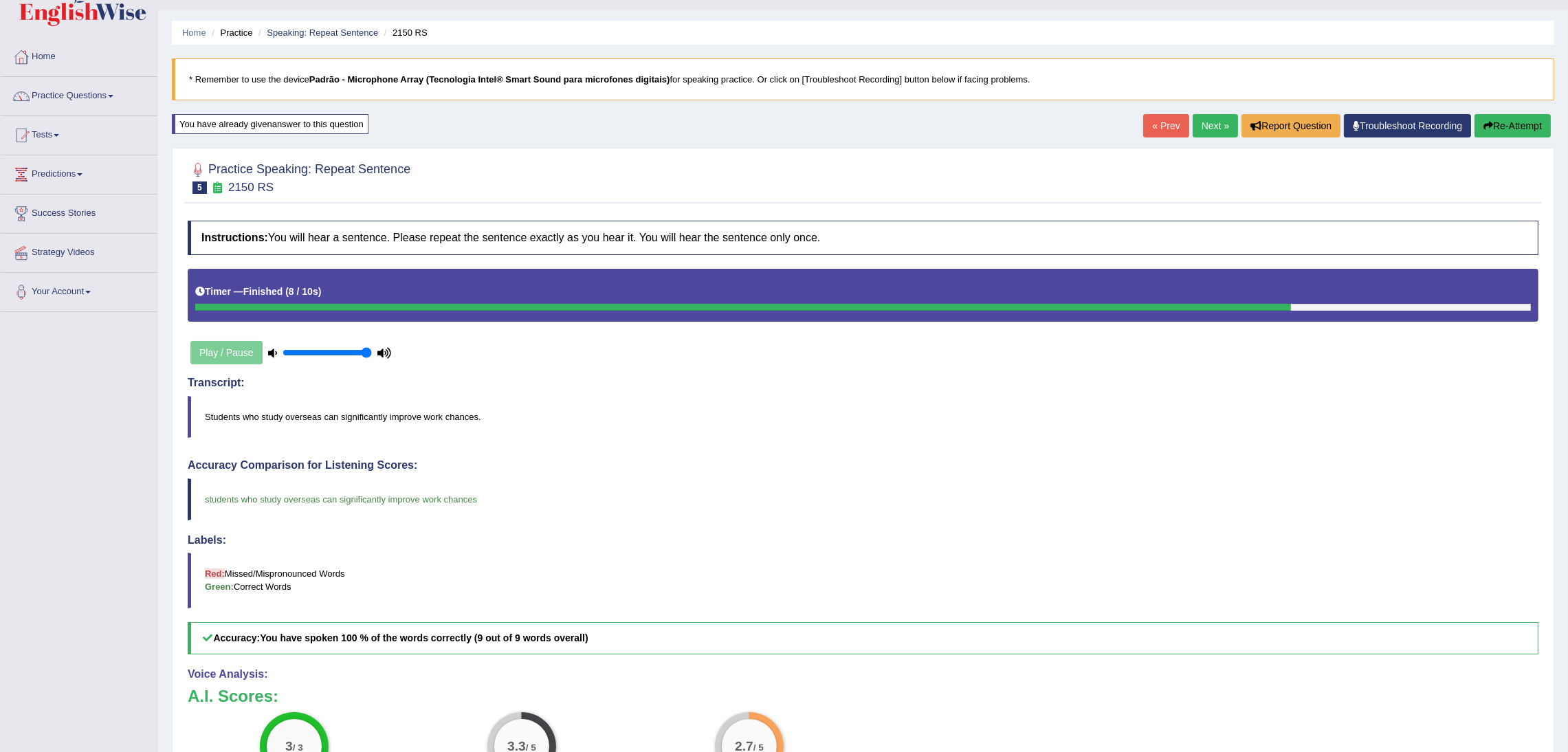 scroll, scrollTop: 0, scrollLeft: 0, axis: both 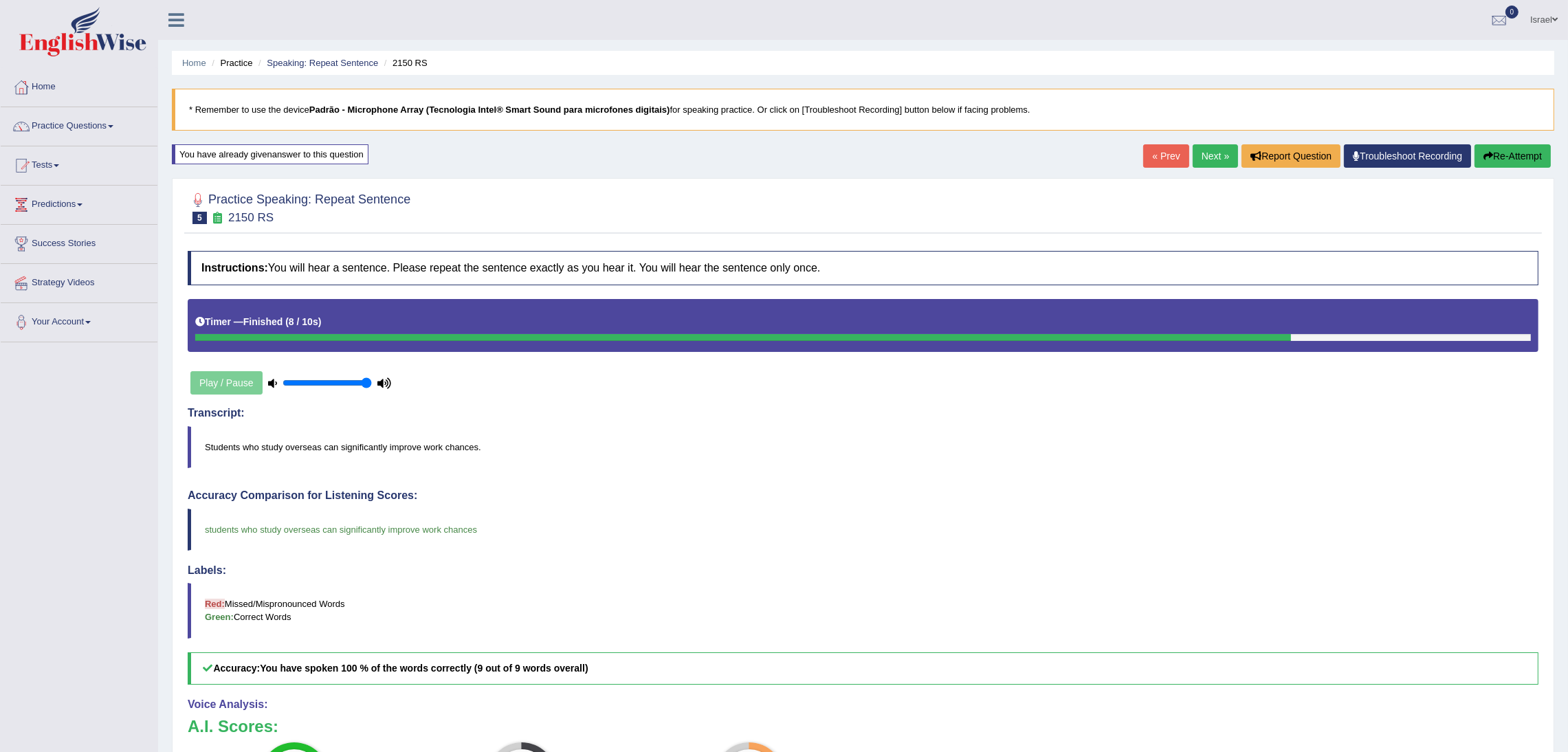 click on "Next »" at bounding box center [1215, 156] 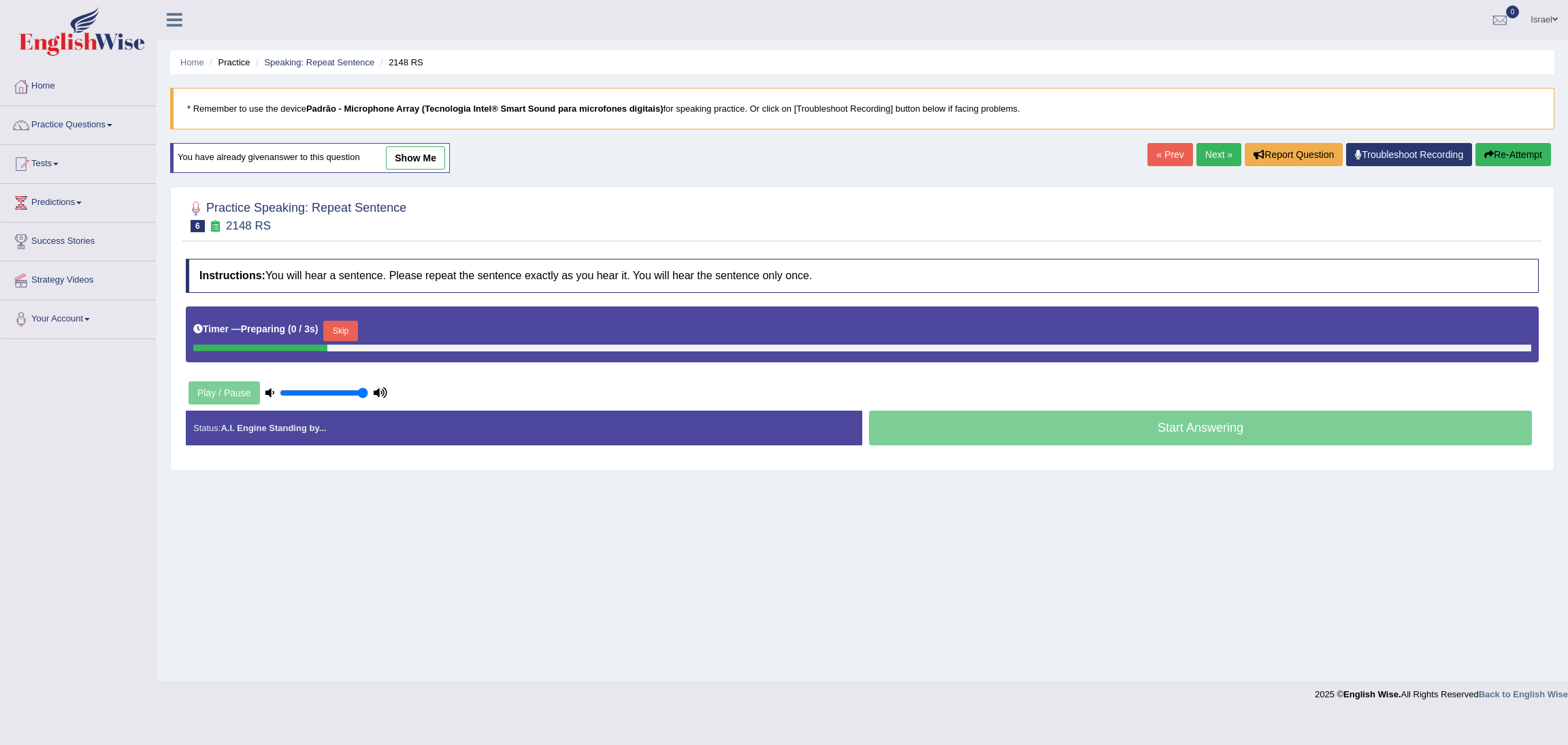 scroll, scrollTop: 0, scrollLeft: 0, axis: both 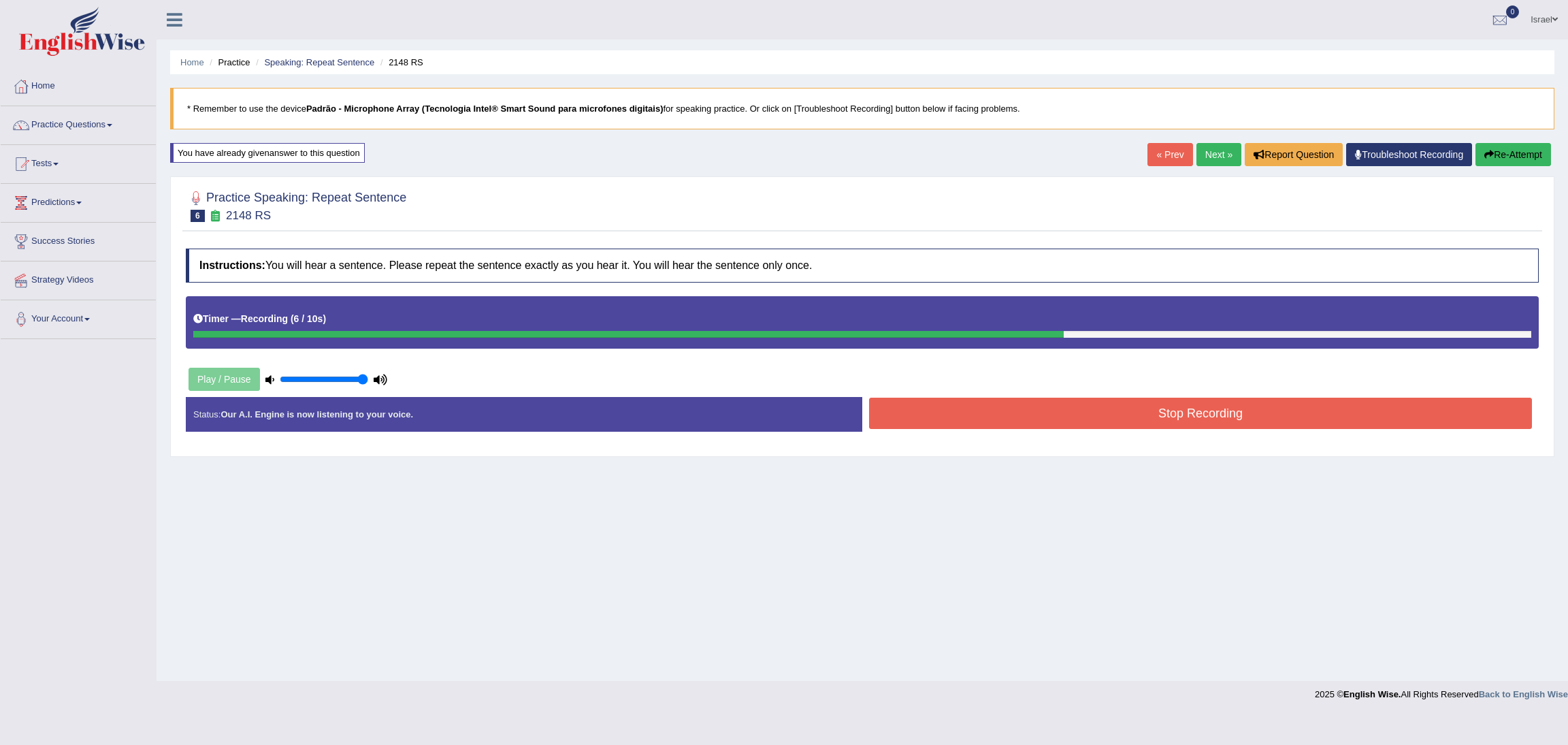 click on "Stop Recording" at bounding box center [1200, 413] 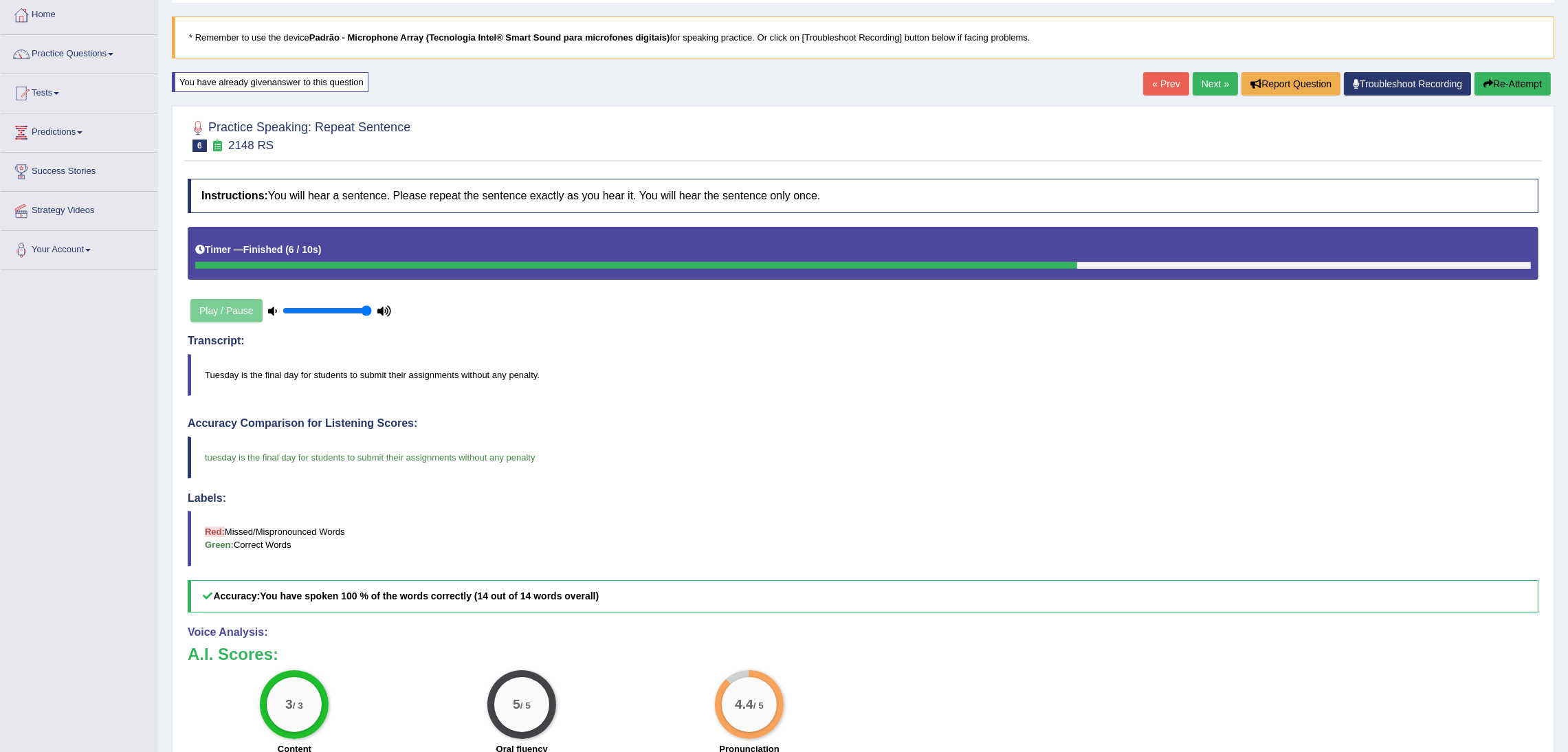 scroll, scrollTop: 0, scrollLeft: 0, axis: both 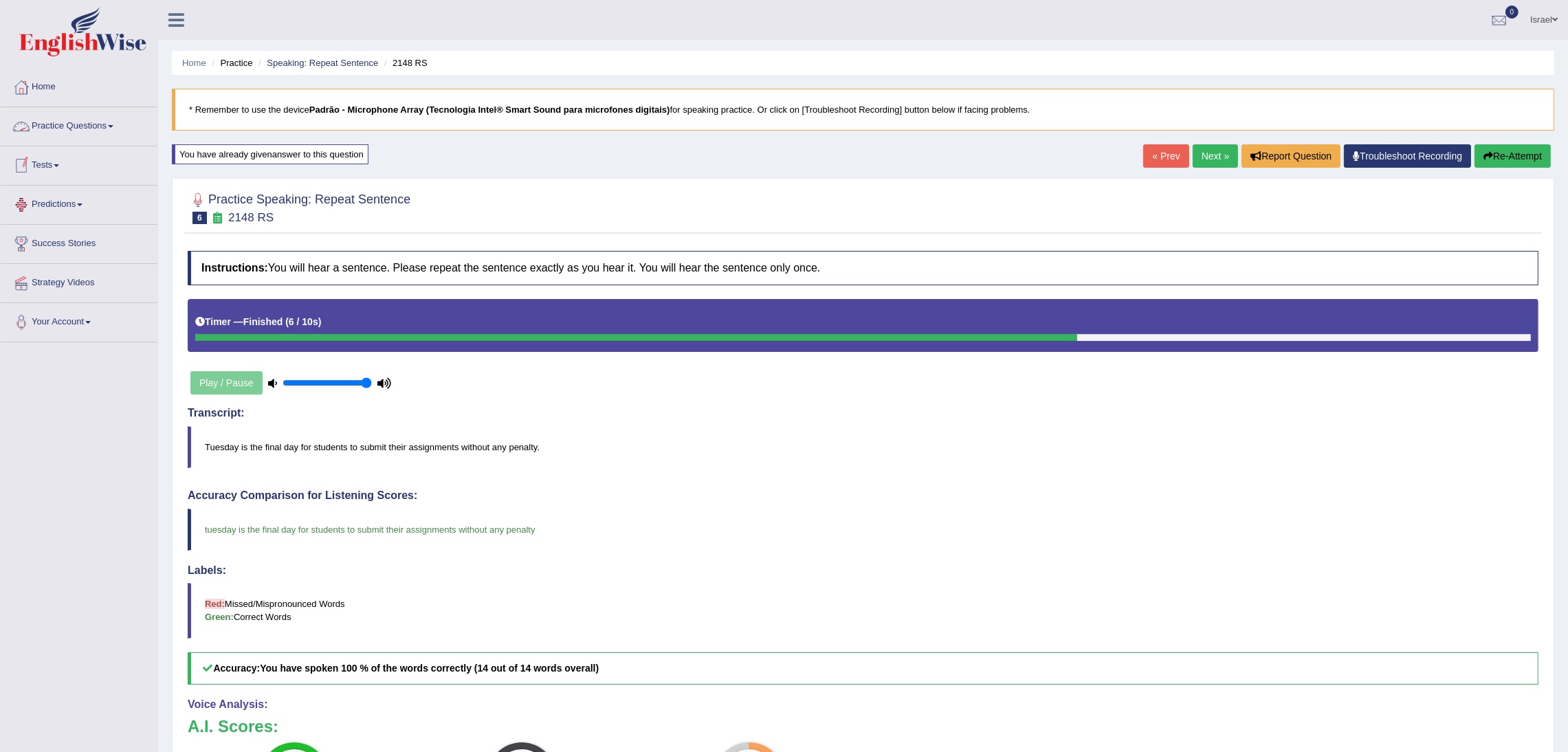 click on "Practice Questions" at bounding box center (79, 124) 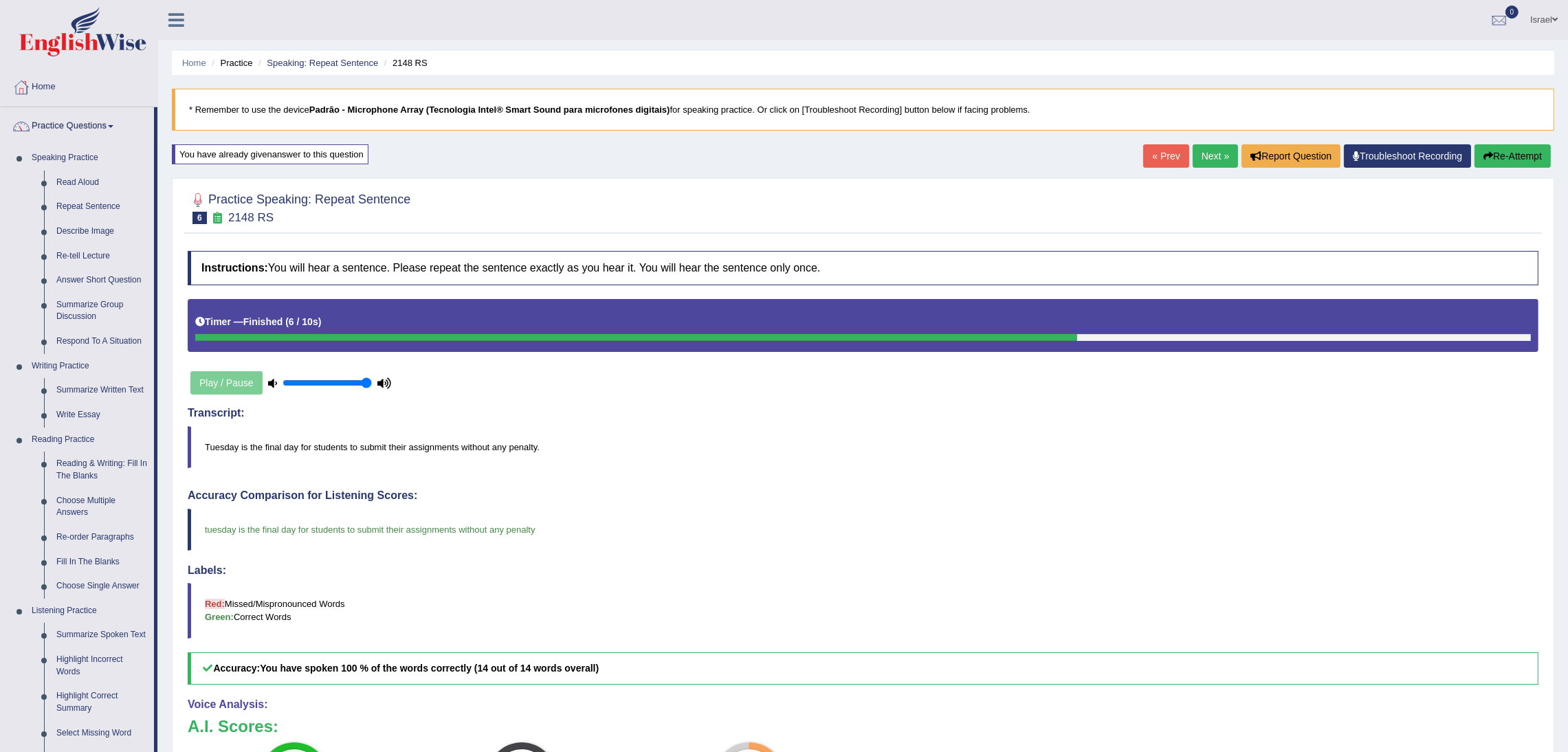 click on "Tuesday is the final day for students to submit their assignments without any penalty." at bounding box center (863, 447) 